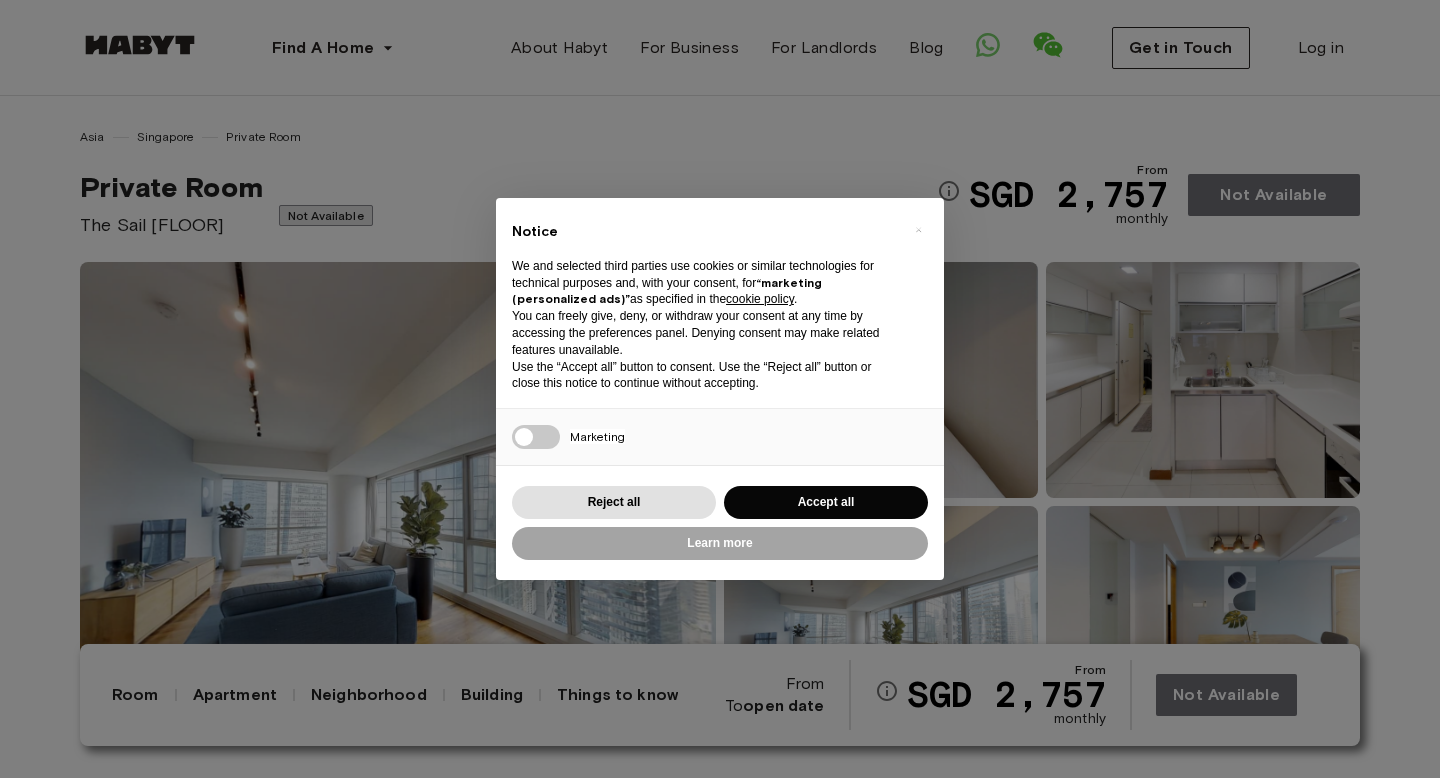 scroll, scrollTop: 0, scrollLeft: 0, axis: both 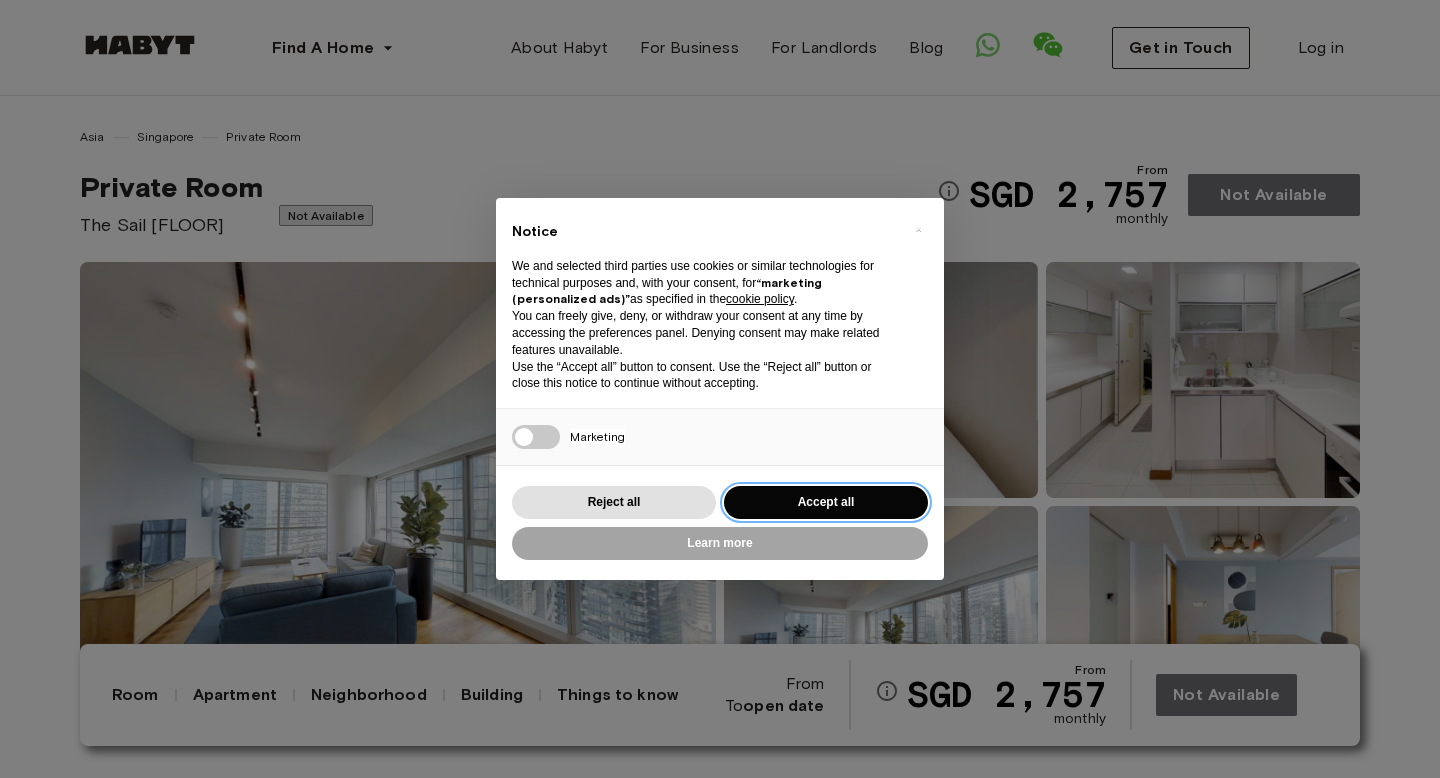 drag, startPoint x: 871, startPoint y: 496, endPoint x: 855, endPoint y: 458, distance: 41.231056 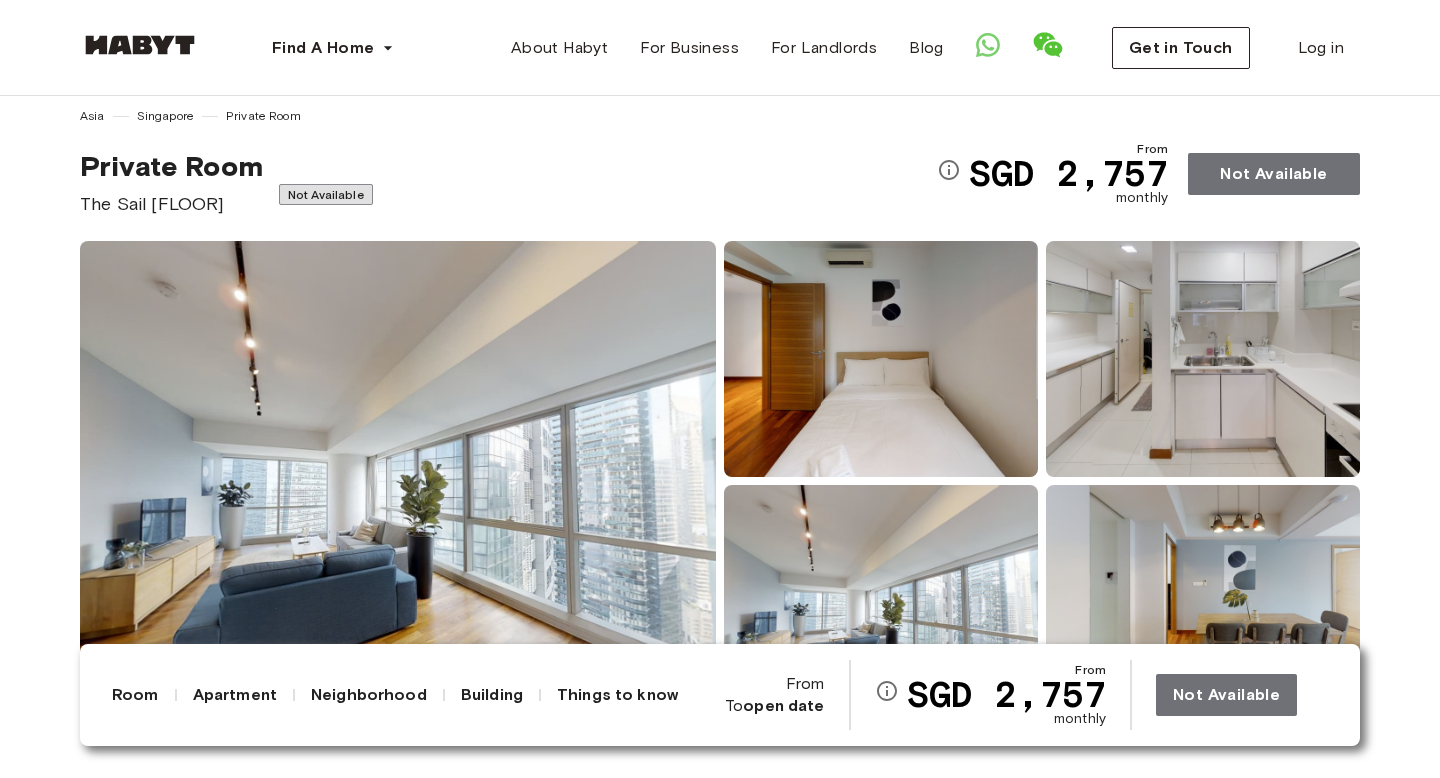 scroll, scrollTop: 51, scrollLeft: 0, axis: vertical 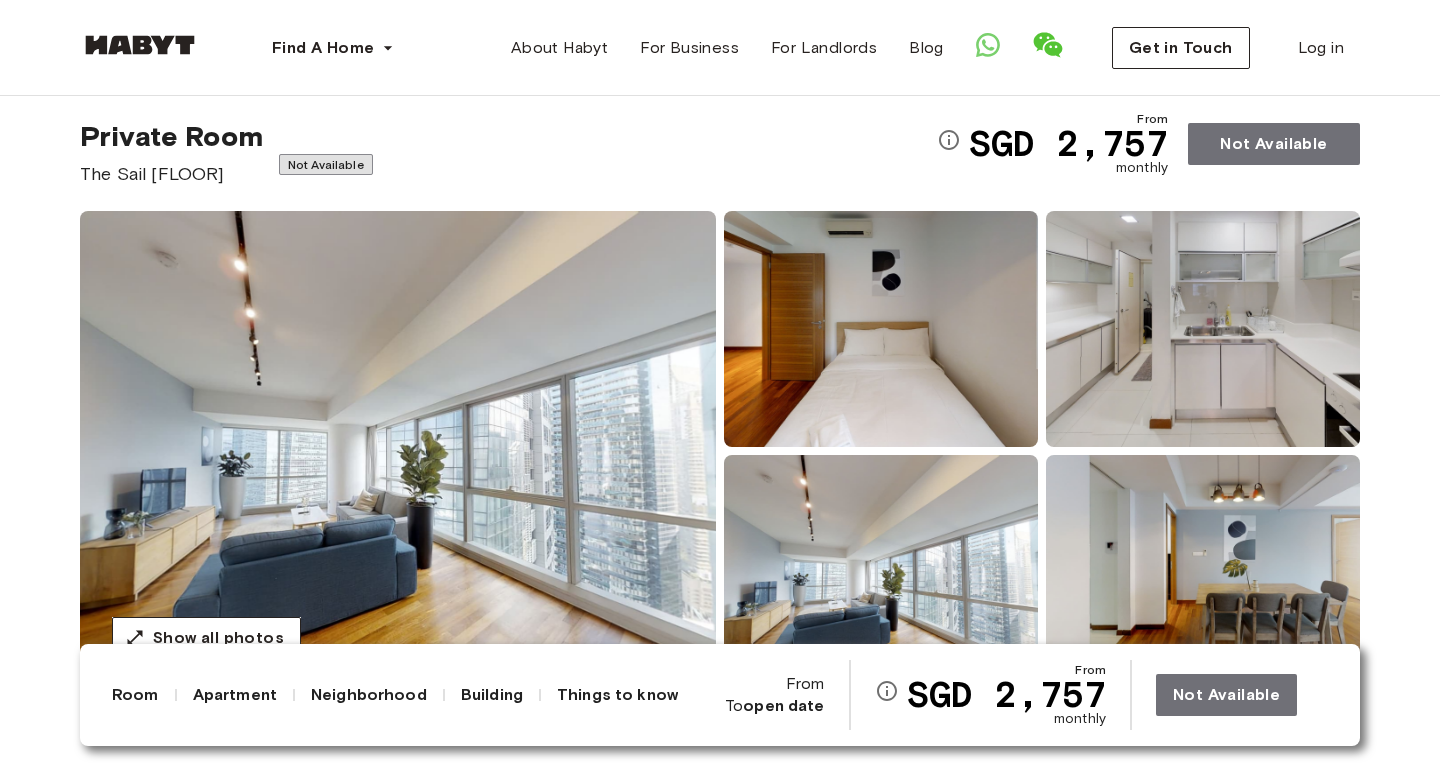 click at bounding box center (398, 451) 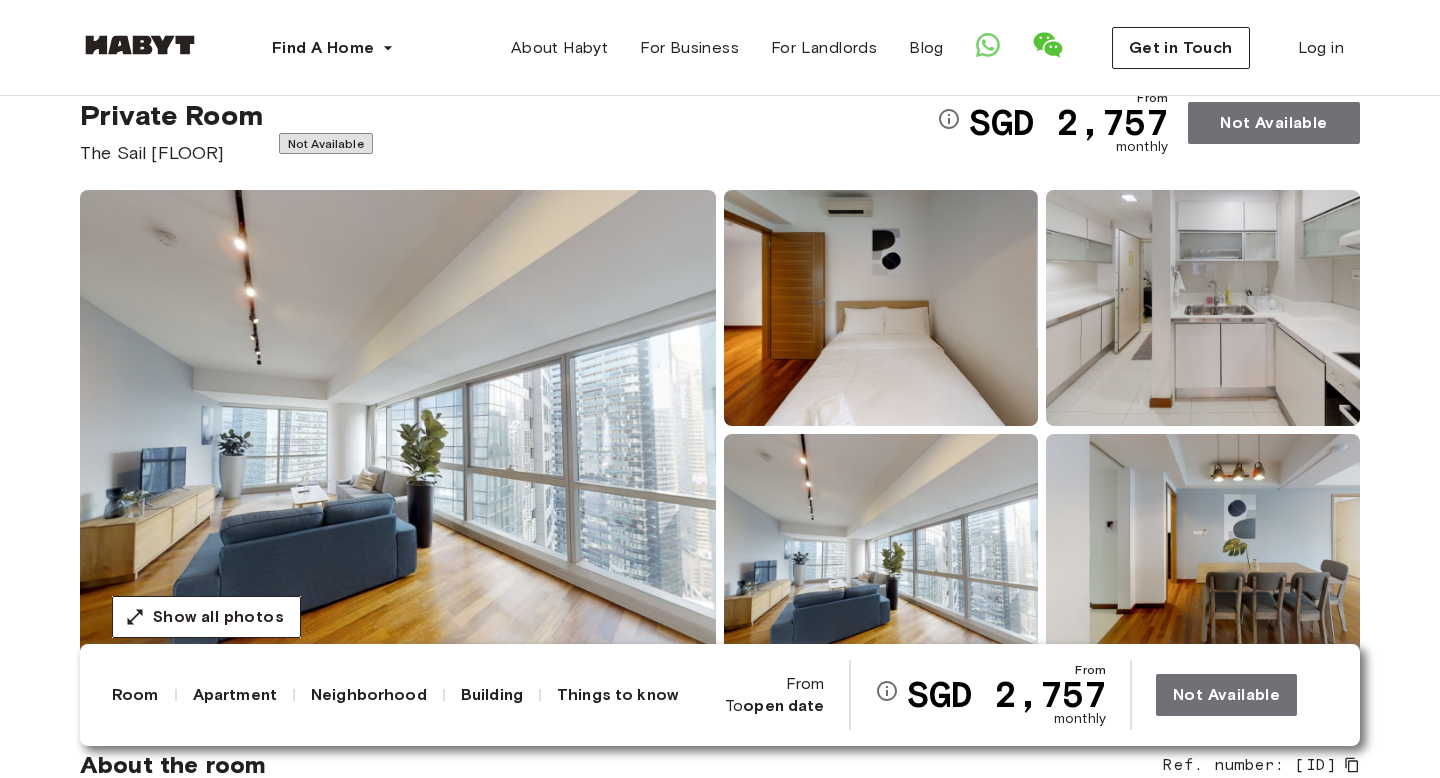 scroll, scrollTop: 96, scrollLeft: 0, axis: vertical 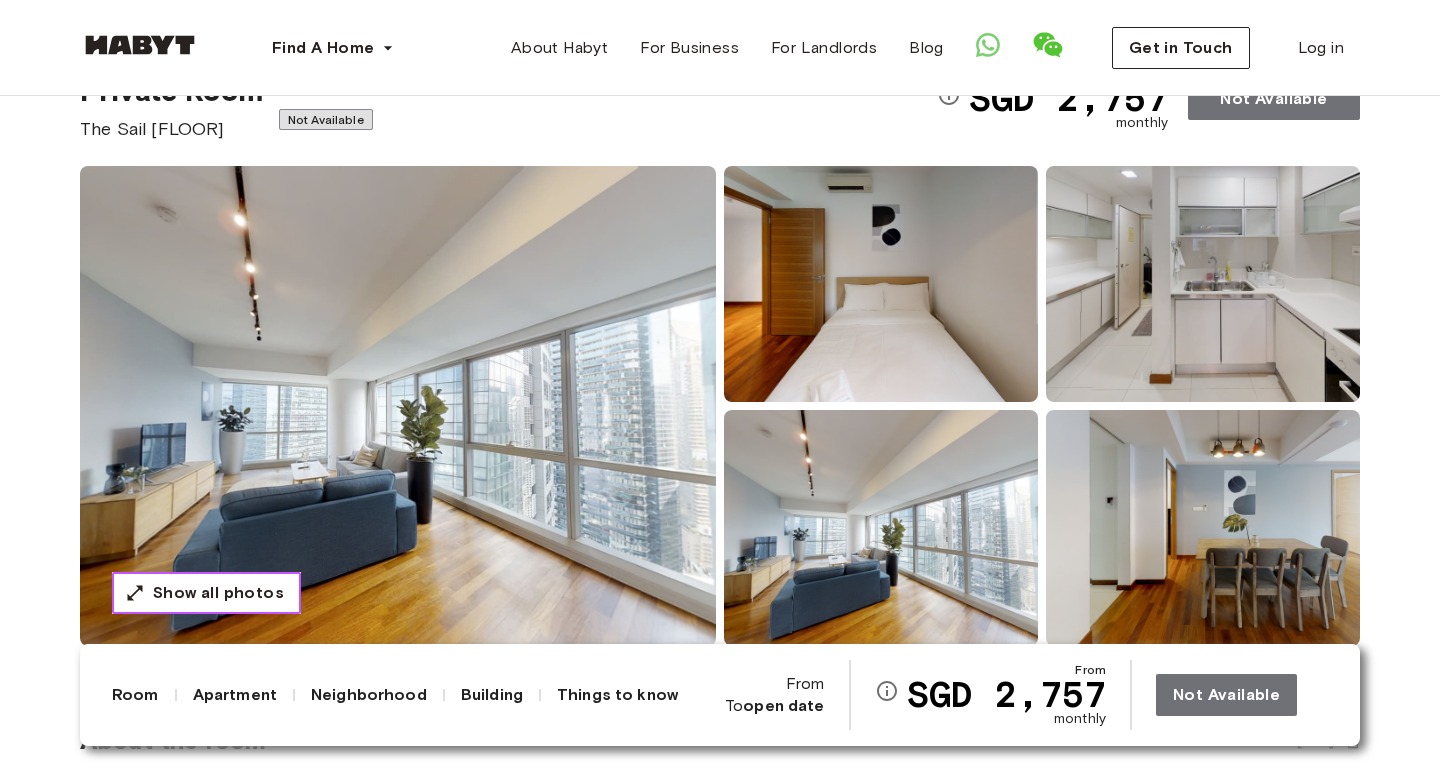 click on "Show all photos" at bounding box center [218, 593] 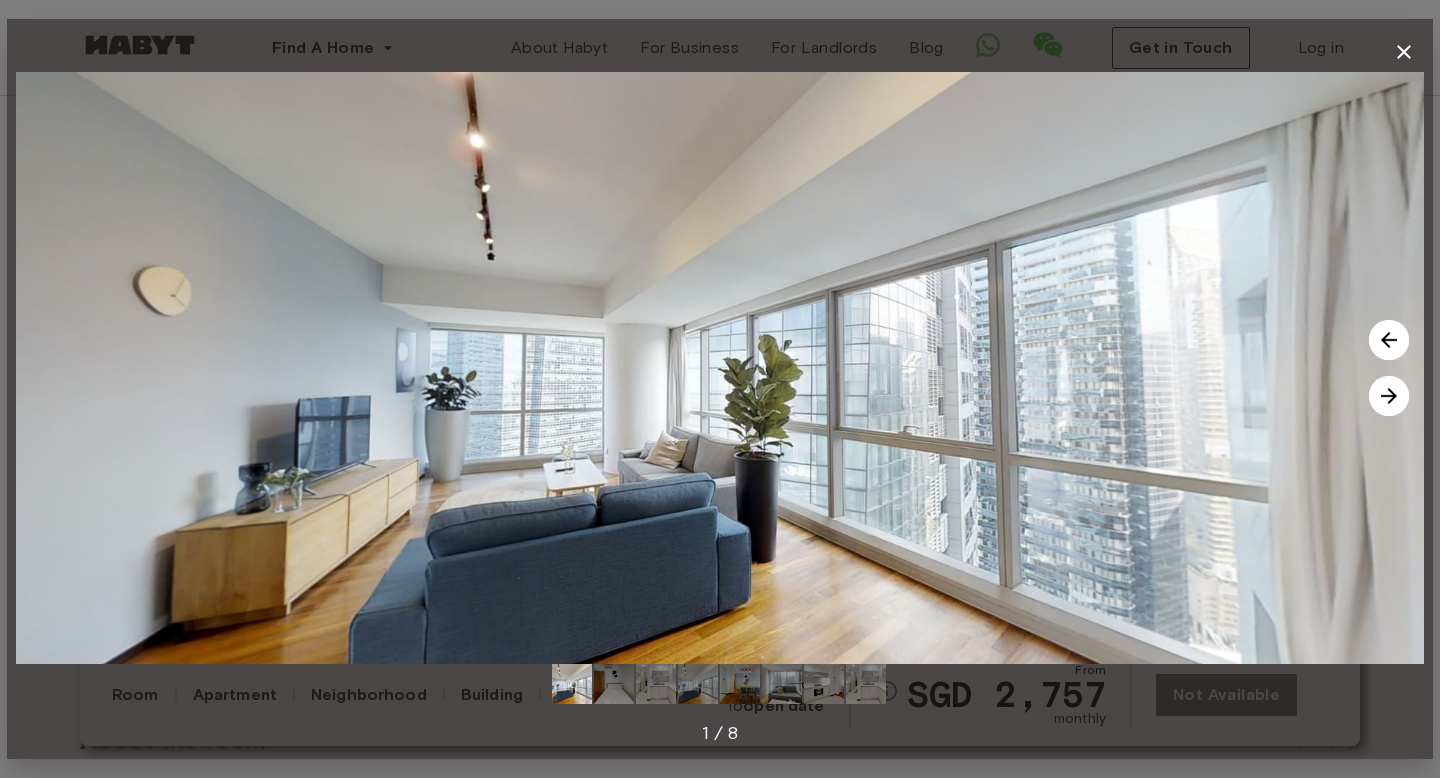 click at bounding box center (1389, 396) 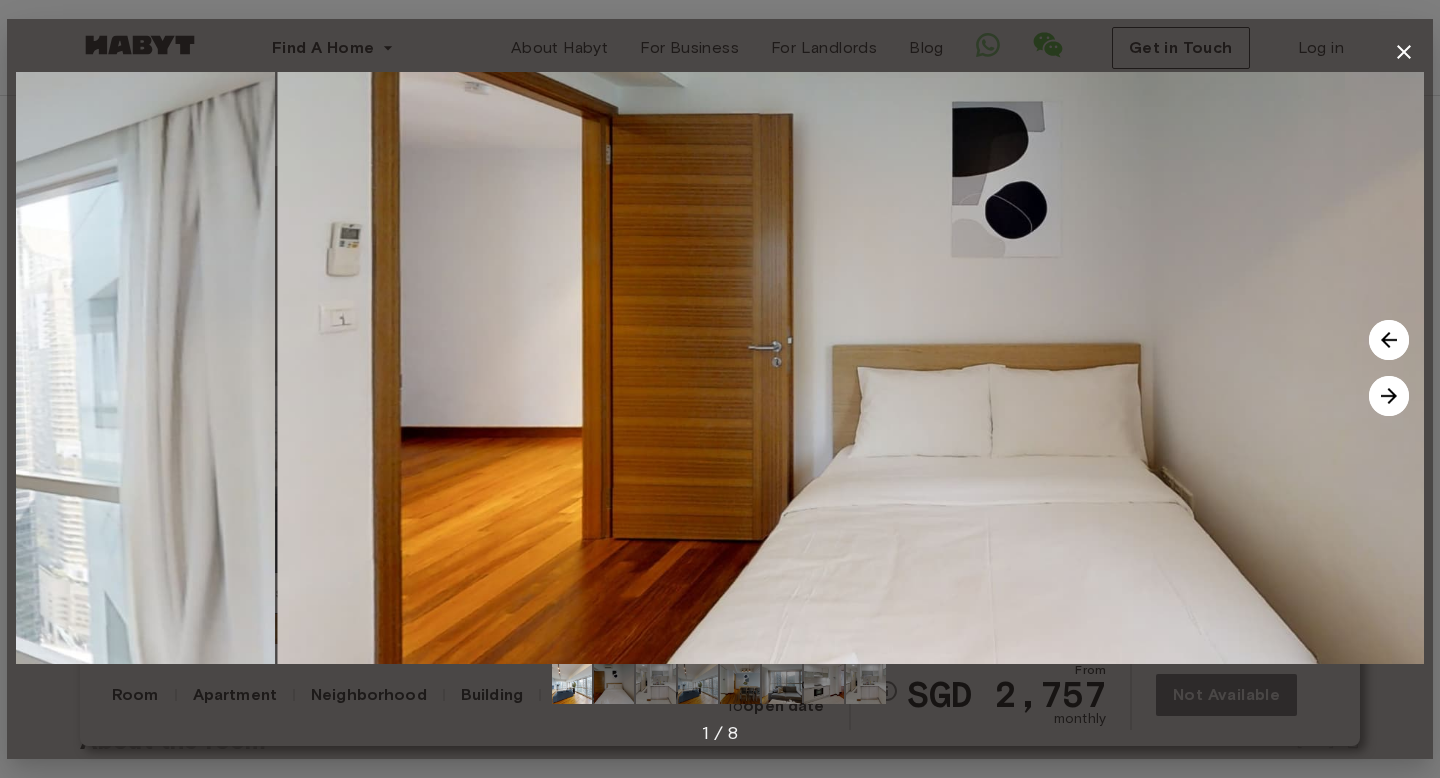 click at bounding box center [1389, 396] 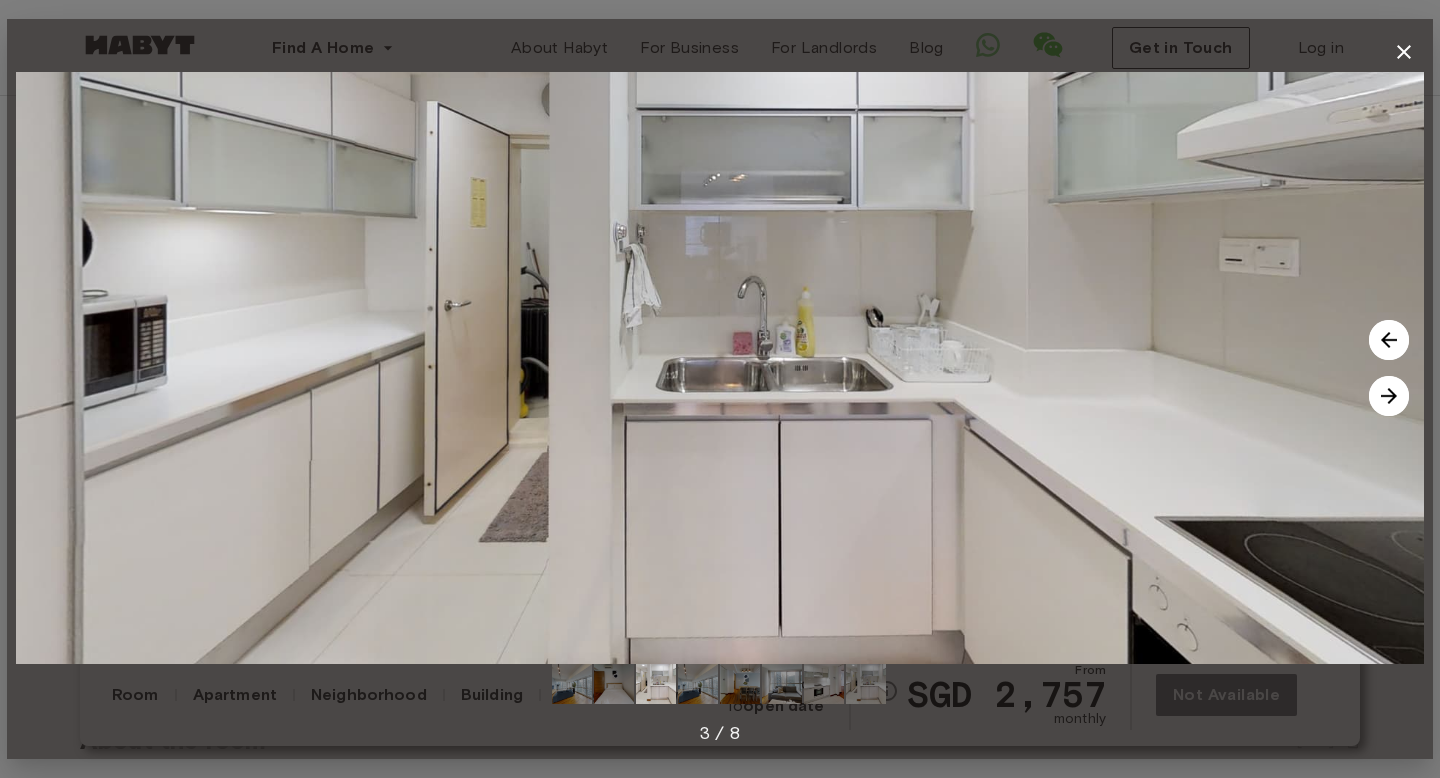 click at bounding box center (1389, 396) 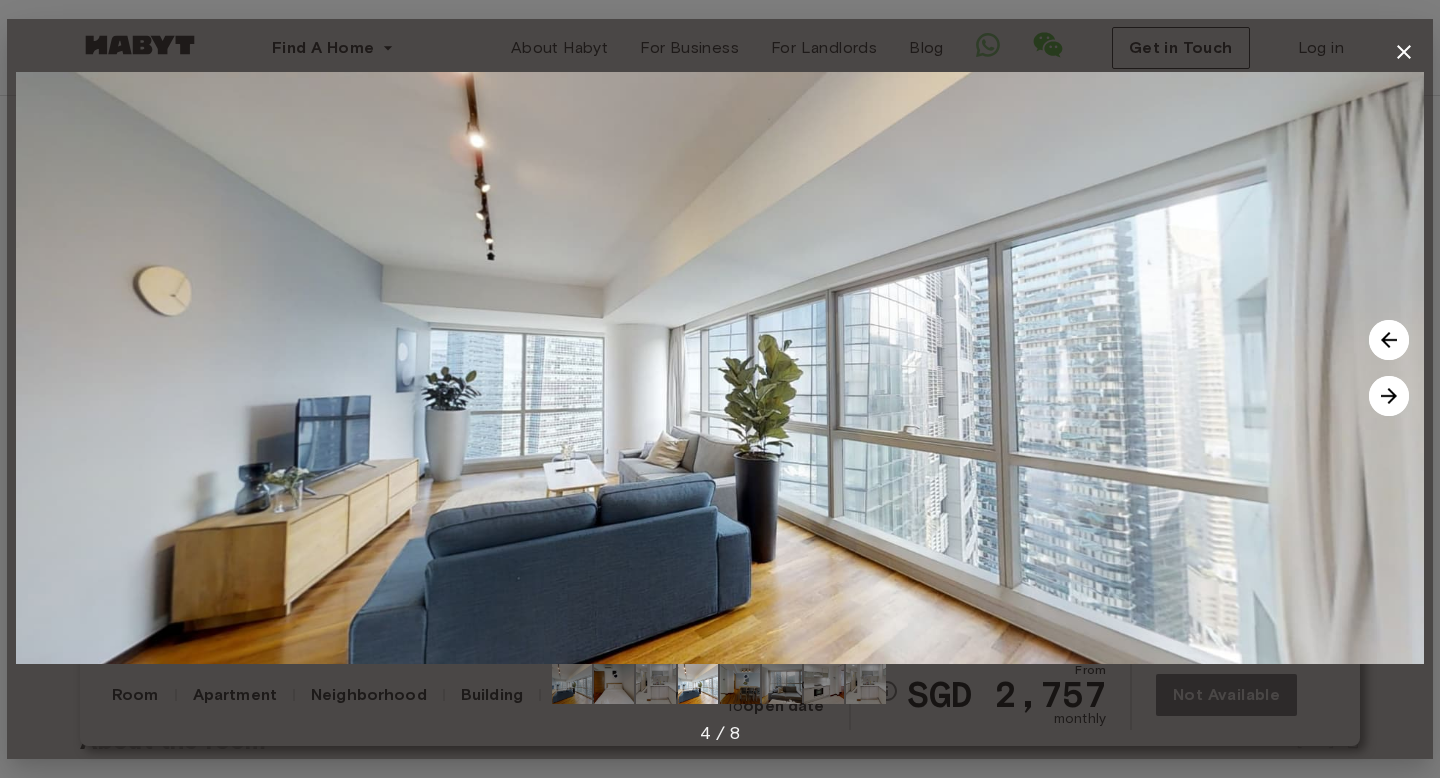 click at bounding box center [1389, 396] 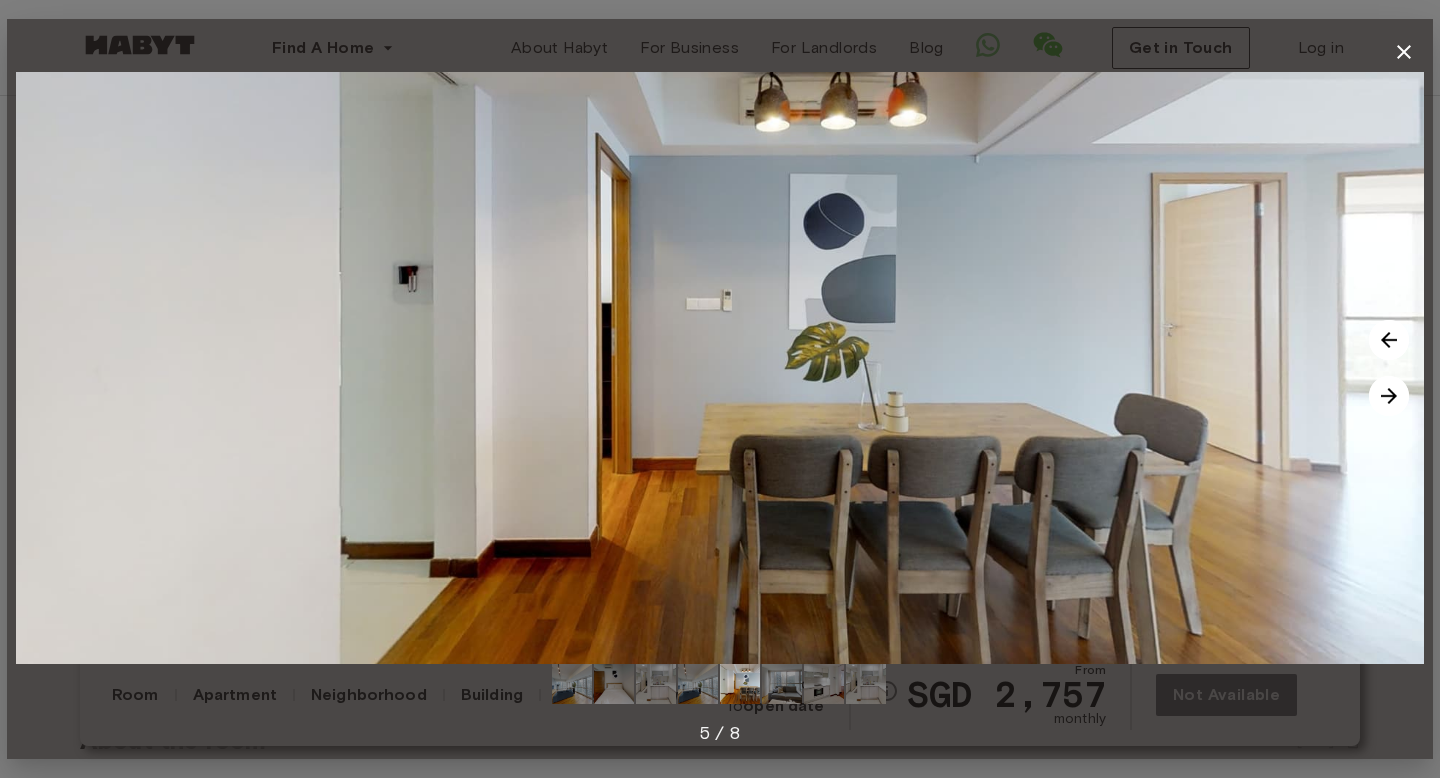 click at bounding box center (1389, 396) 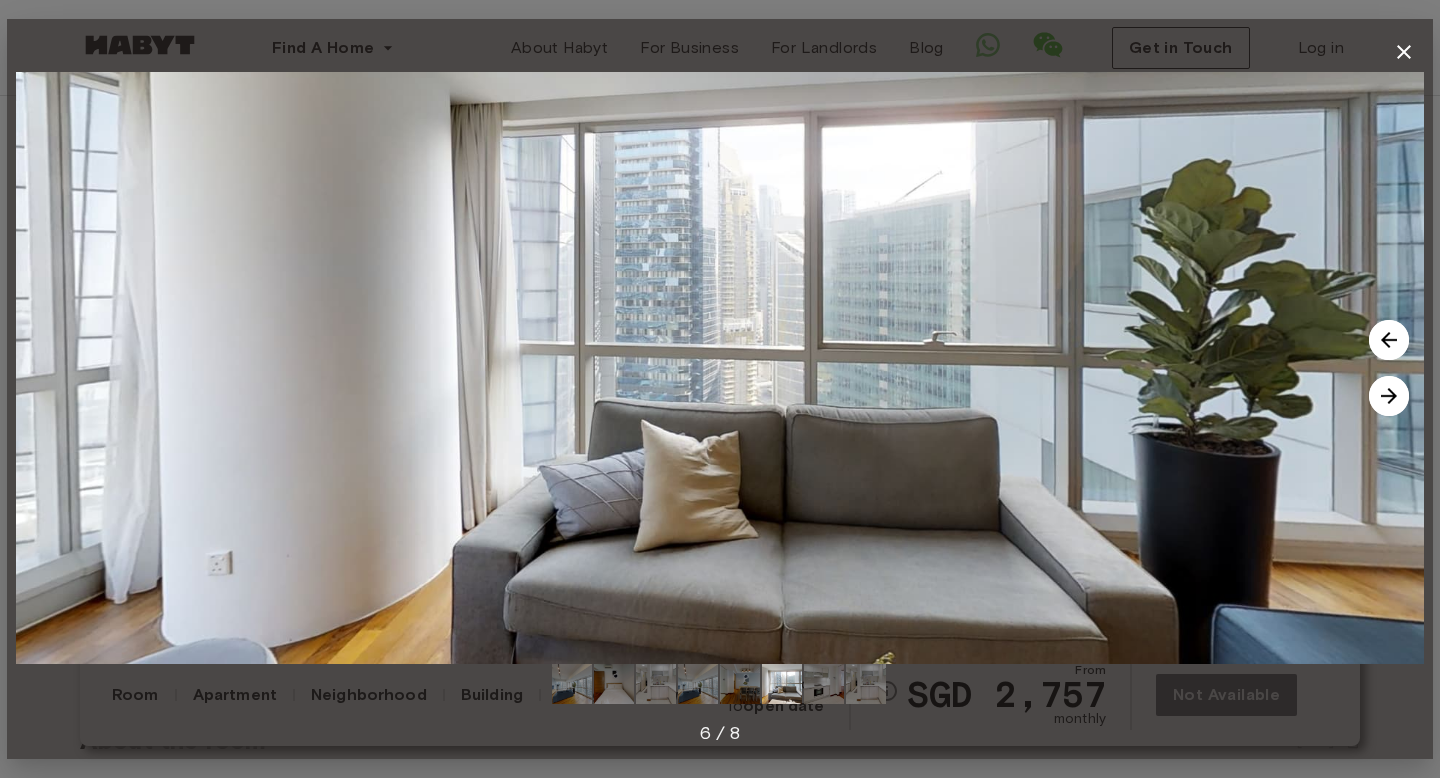 click at bounding box center [1389, 396] 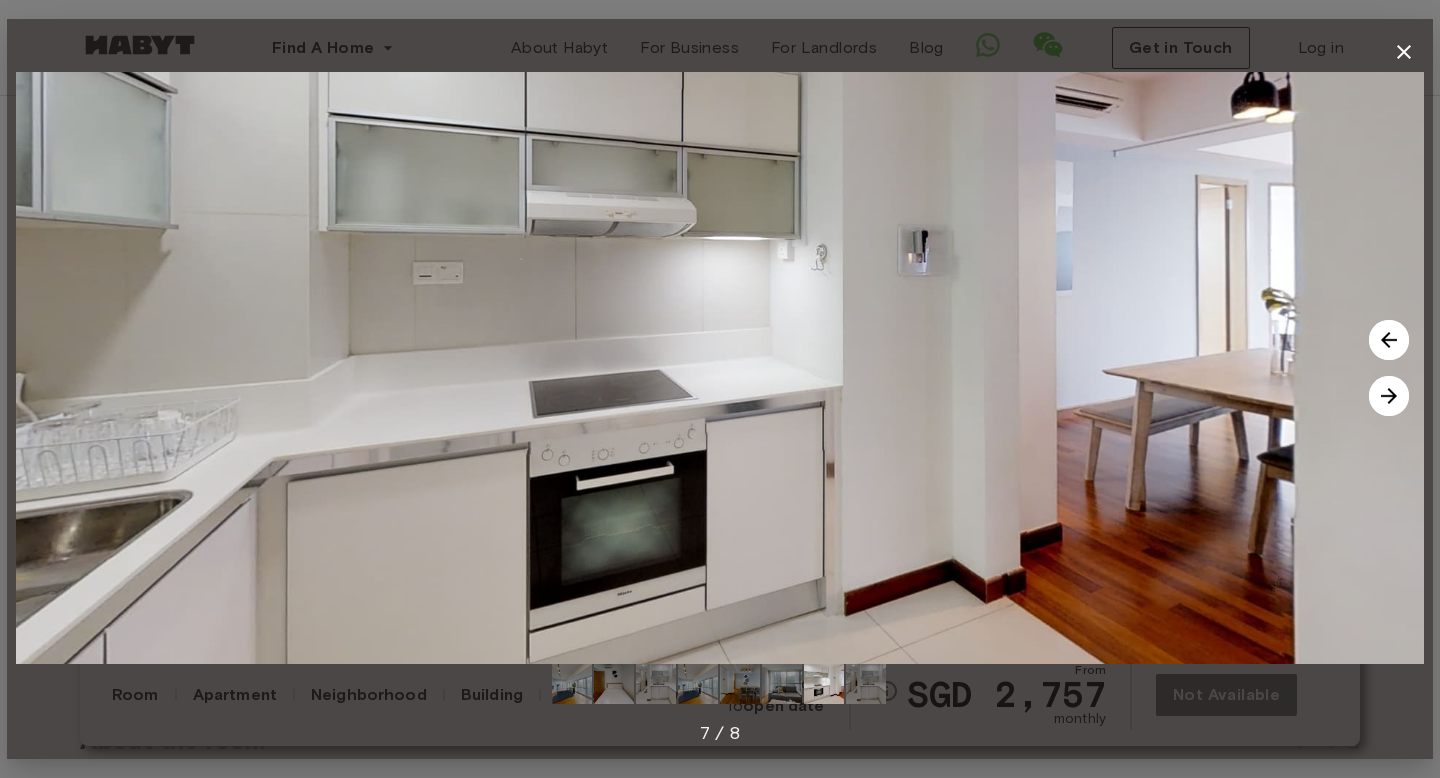 click at bounding box center (1389, 396) 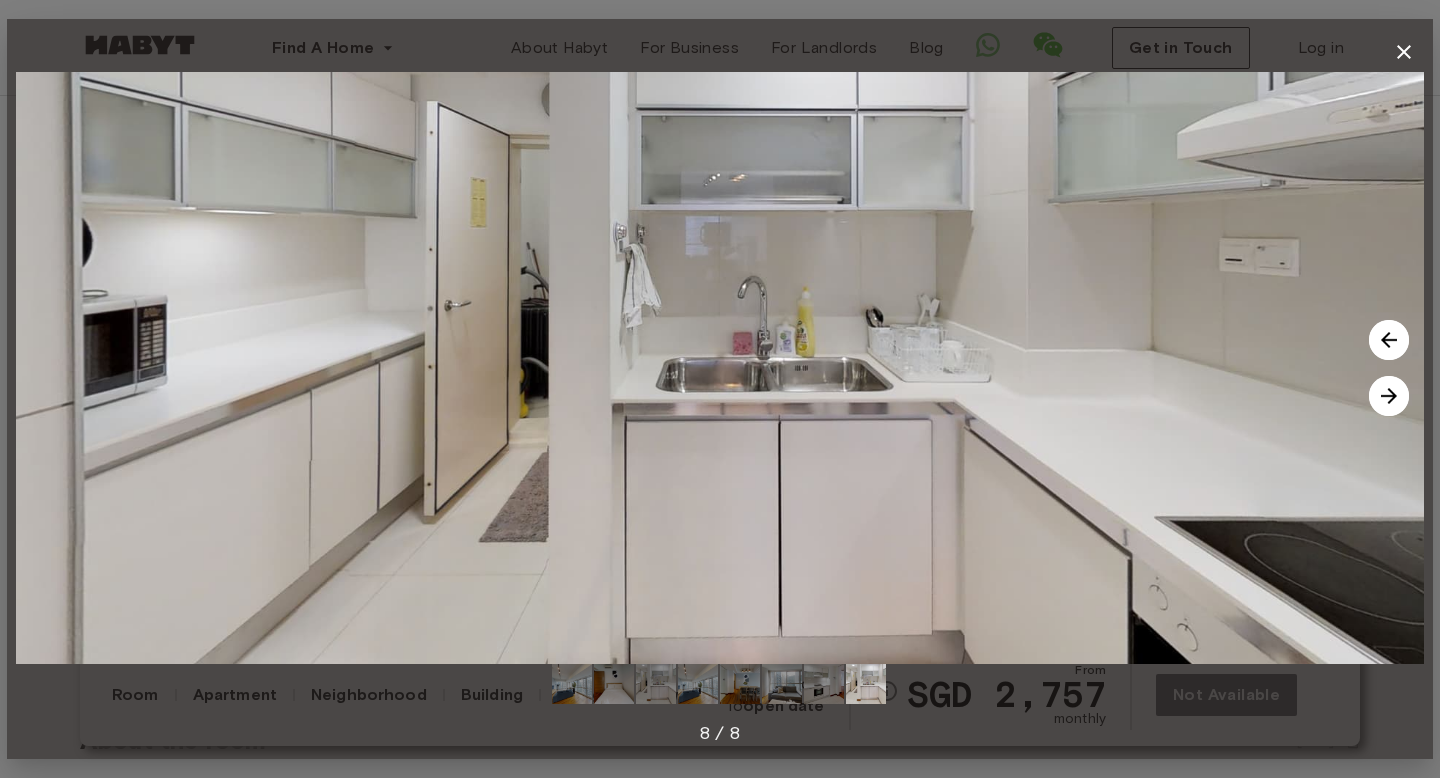 click at bounding box center [1389, 396] 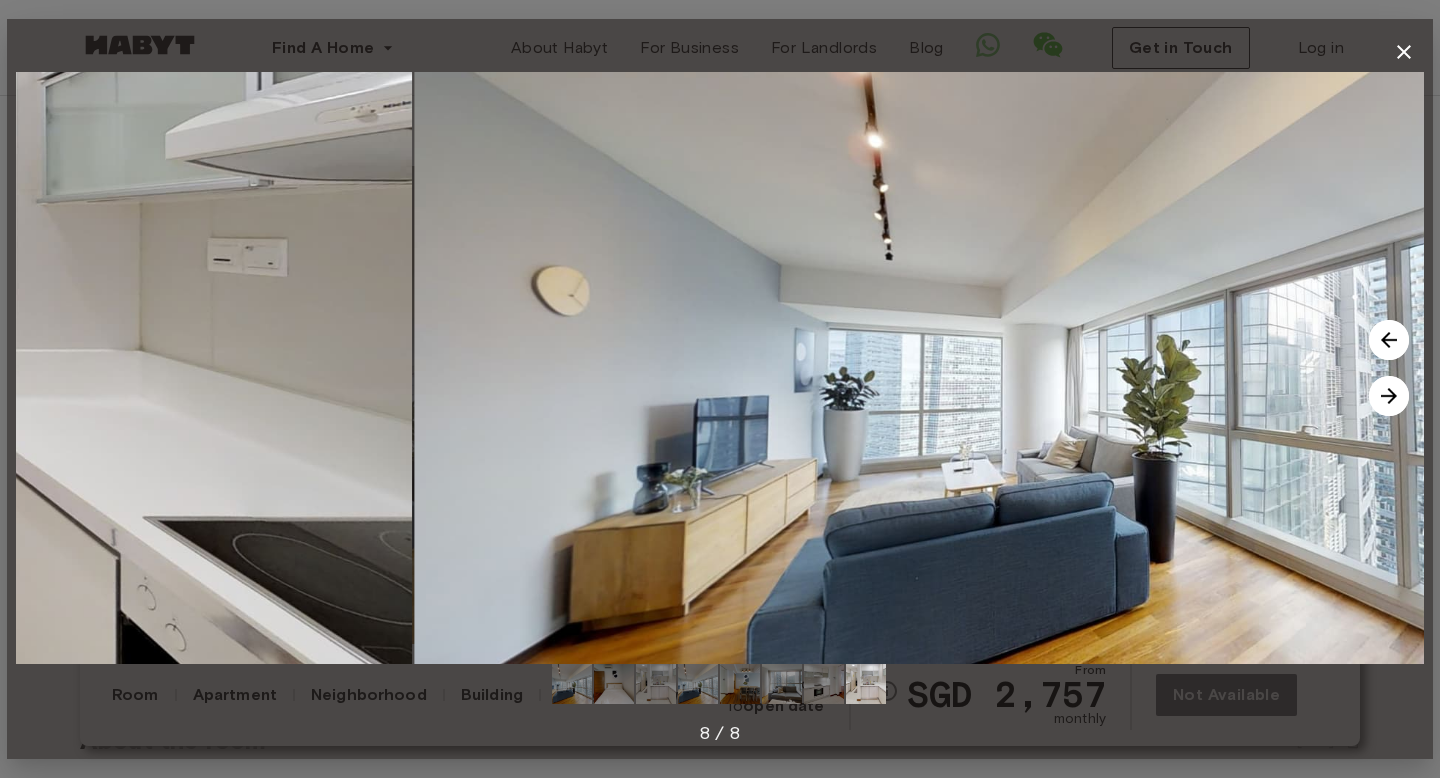 click at bounding box center [1389, 396] 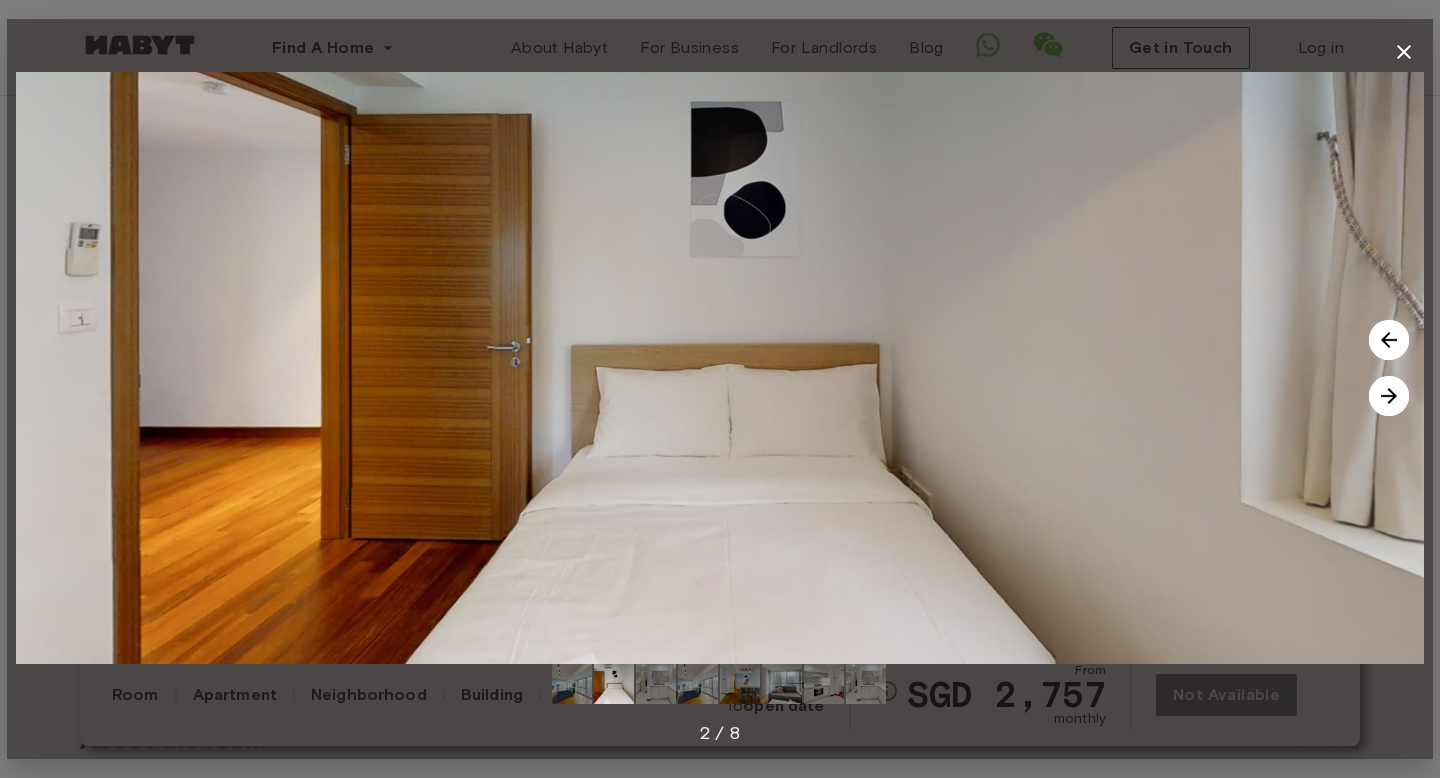 click on "2 / 8" at bounding box center (720, 733) 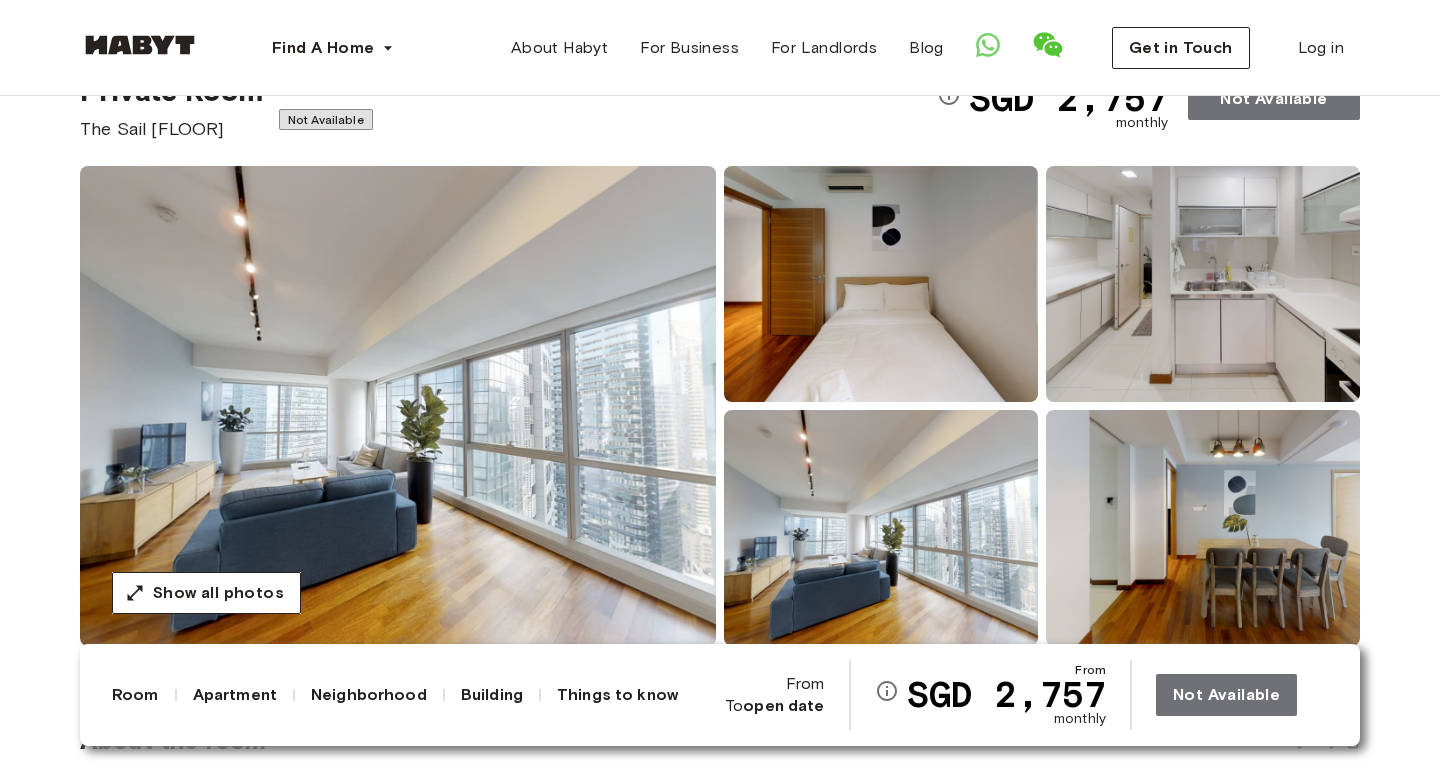 click on "Room Apartment Neighborhood Building Things to know From  SGD 2,757 monthly From  To  open date Not Available" at bounding box center [720, 695] 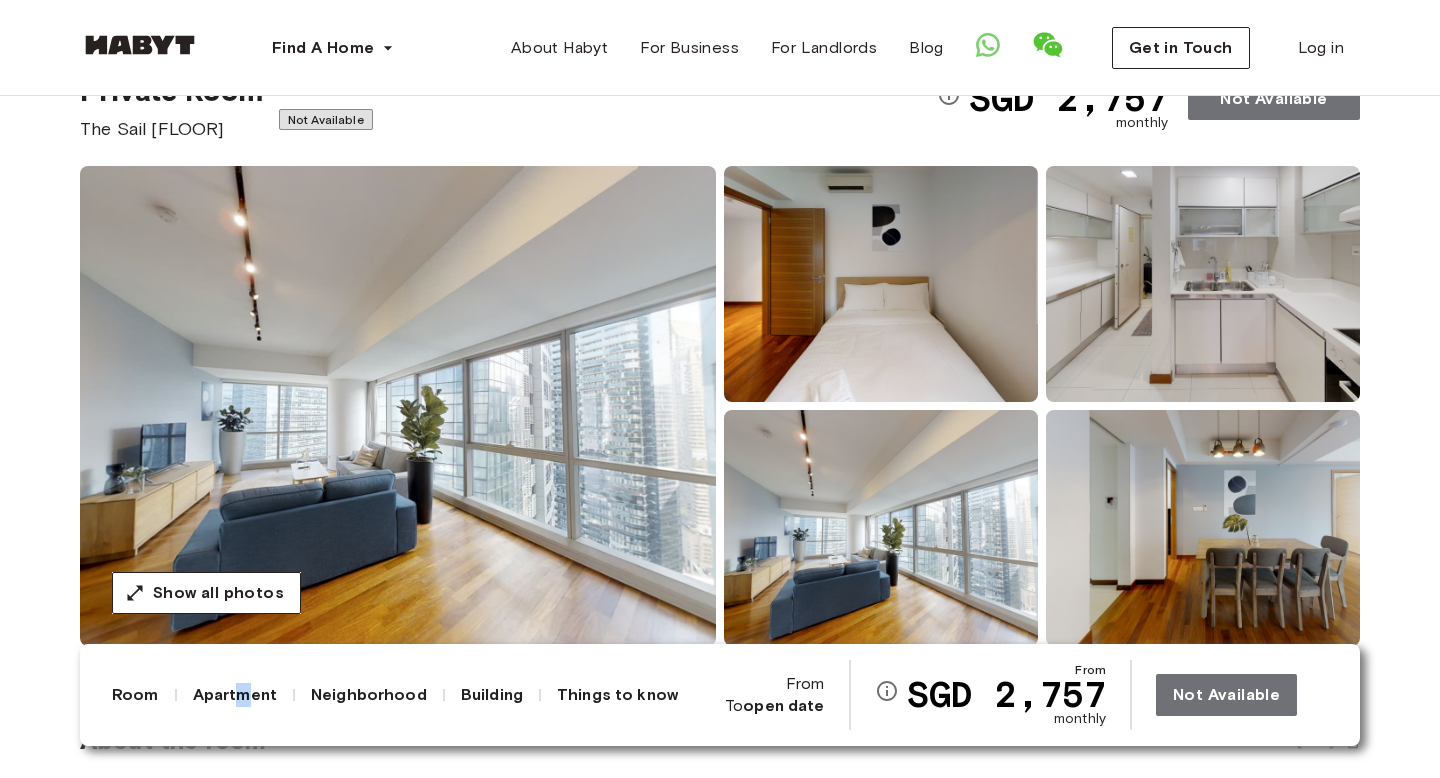 click on "Apartment" at bounding box center (235, 695) 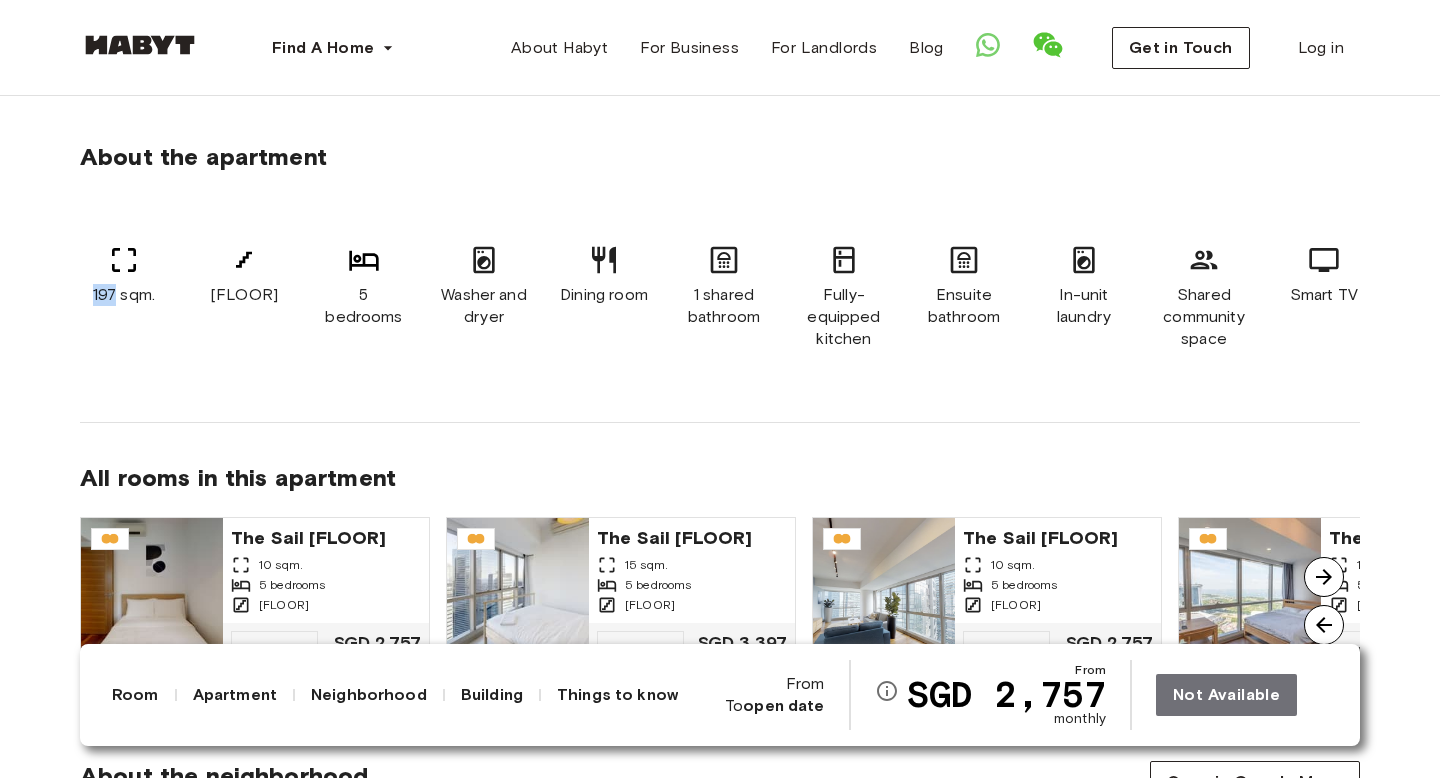 drag, startPoint x: 116, startPoint y: 314, endPoint x: 93, endPoint y: 311, distance: 23.194826 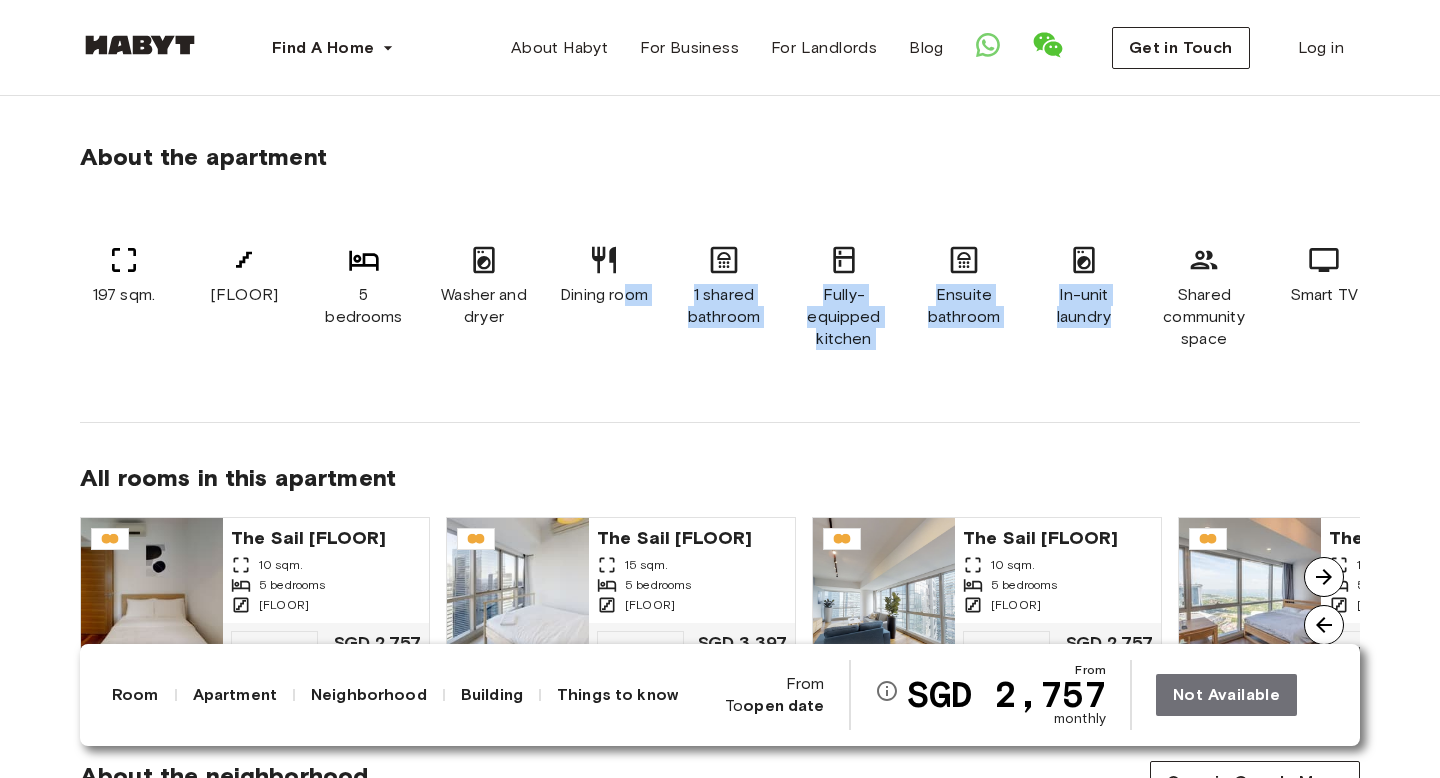 drag, startPoint x: 917, startPoint y: 348, endPoint x: 549, endPoint y: 357, distance: 368.11005 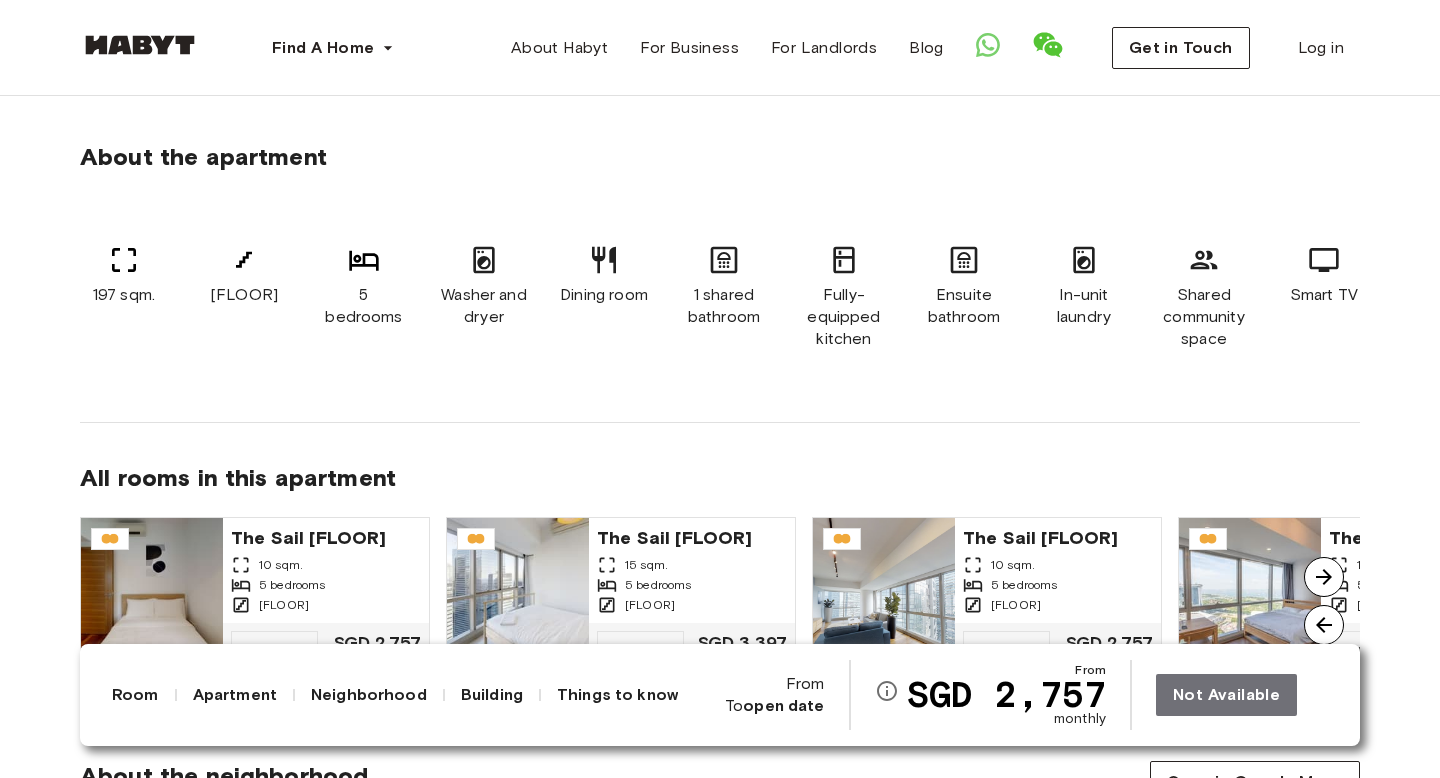 click on "[NUMBER] sqm. [FLOOR] [NUMBER] bedrooms Washer and dryer Dining room 1 shared bathroom Fully-equipped kitchen Ensuite bathroom In-unit laundry Shared community space Smart TV Refrigerator Small appliances Washer and dryer Sofa" at bounding box center (720, 297) 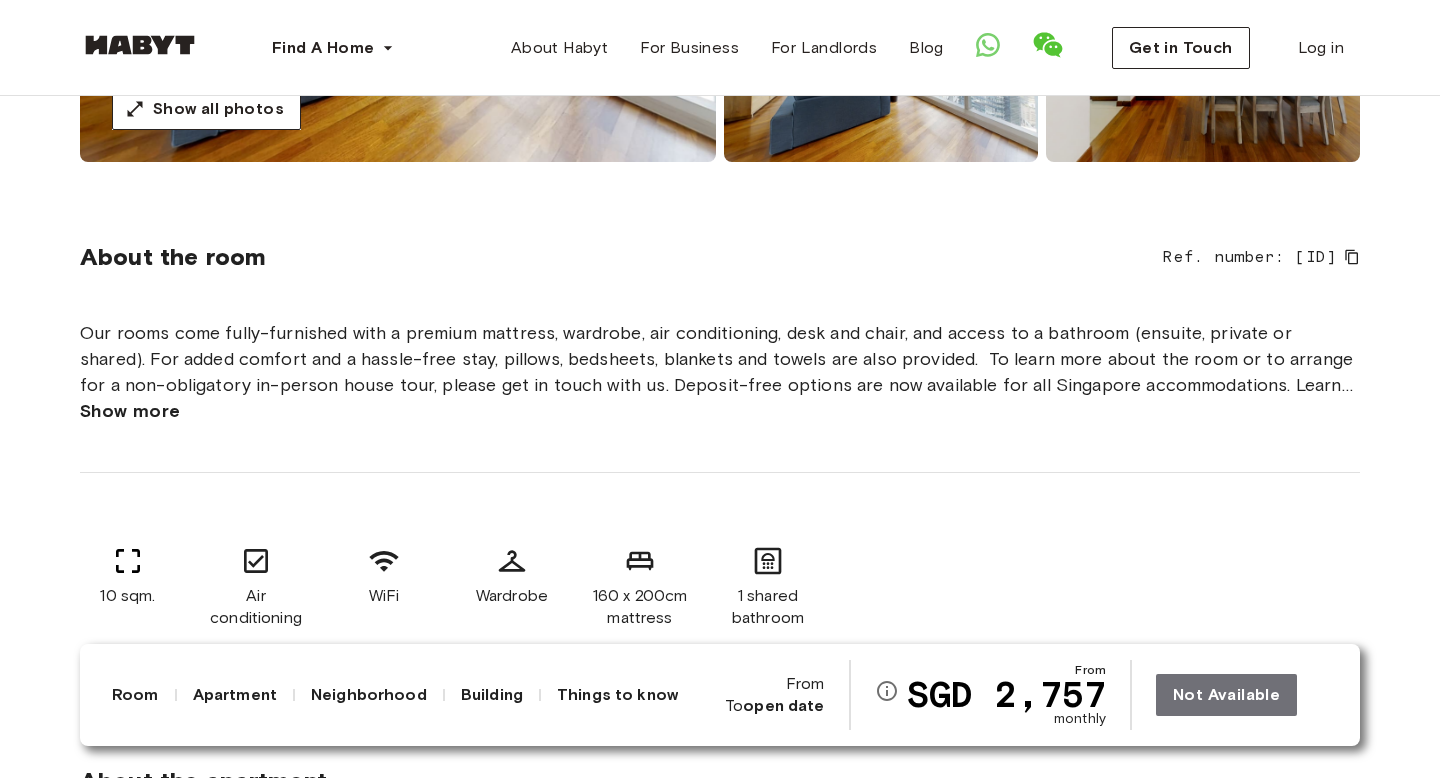 scroll, scrollTop: 776, scrollLeft: 0, axis: vertical 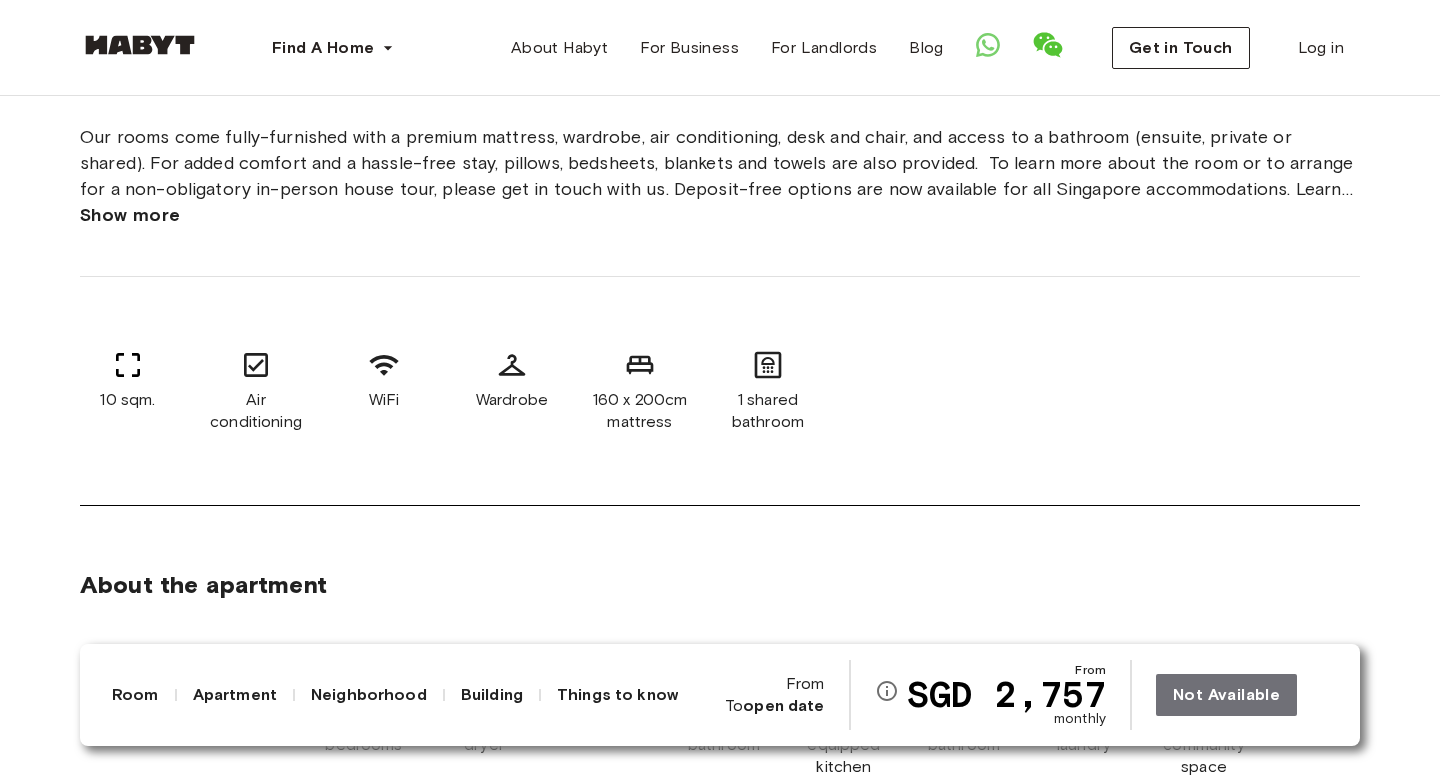 click on "10 sqm." at bounding box center (127, 400) 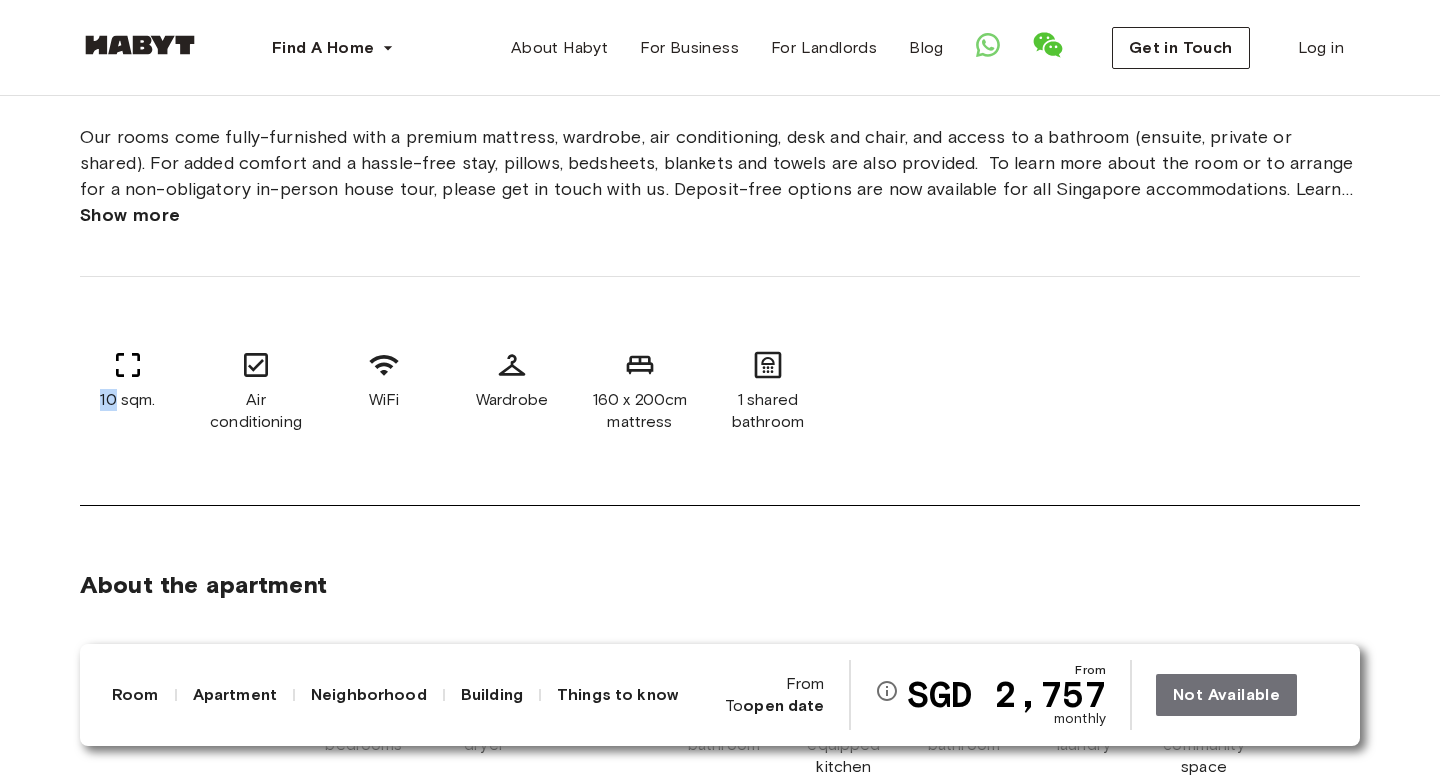click on "10 sqm." at bounding box center [127, 400] 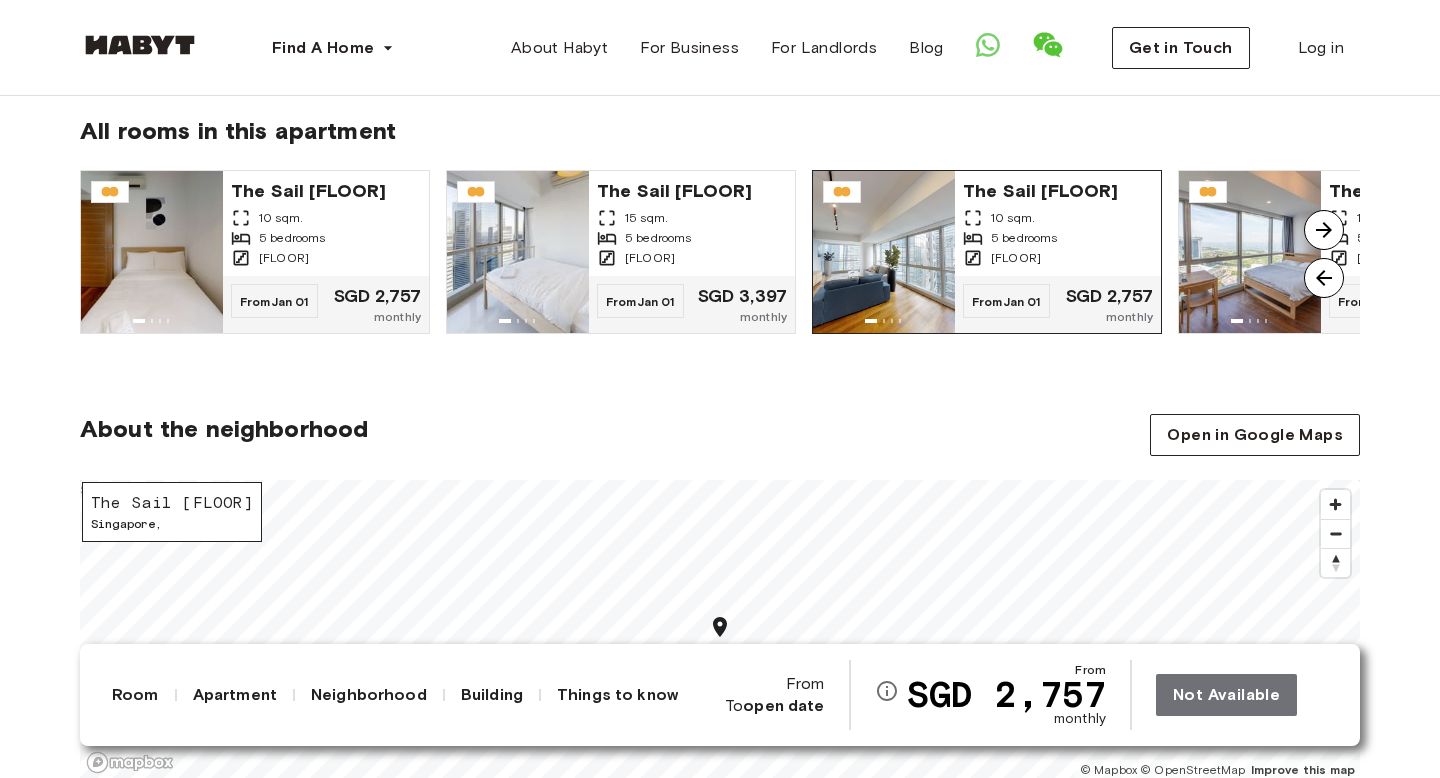 scroll, scrollTop: 1391, scrollLeft: 0, axis: vertical 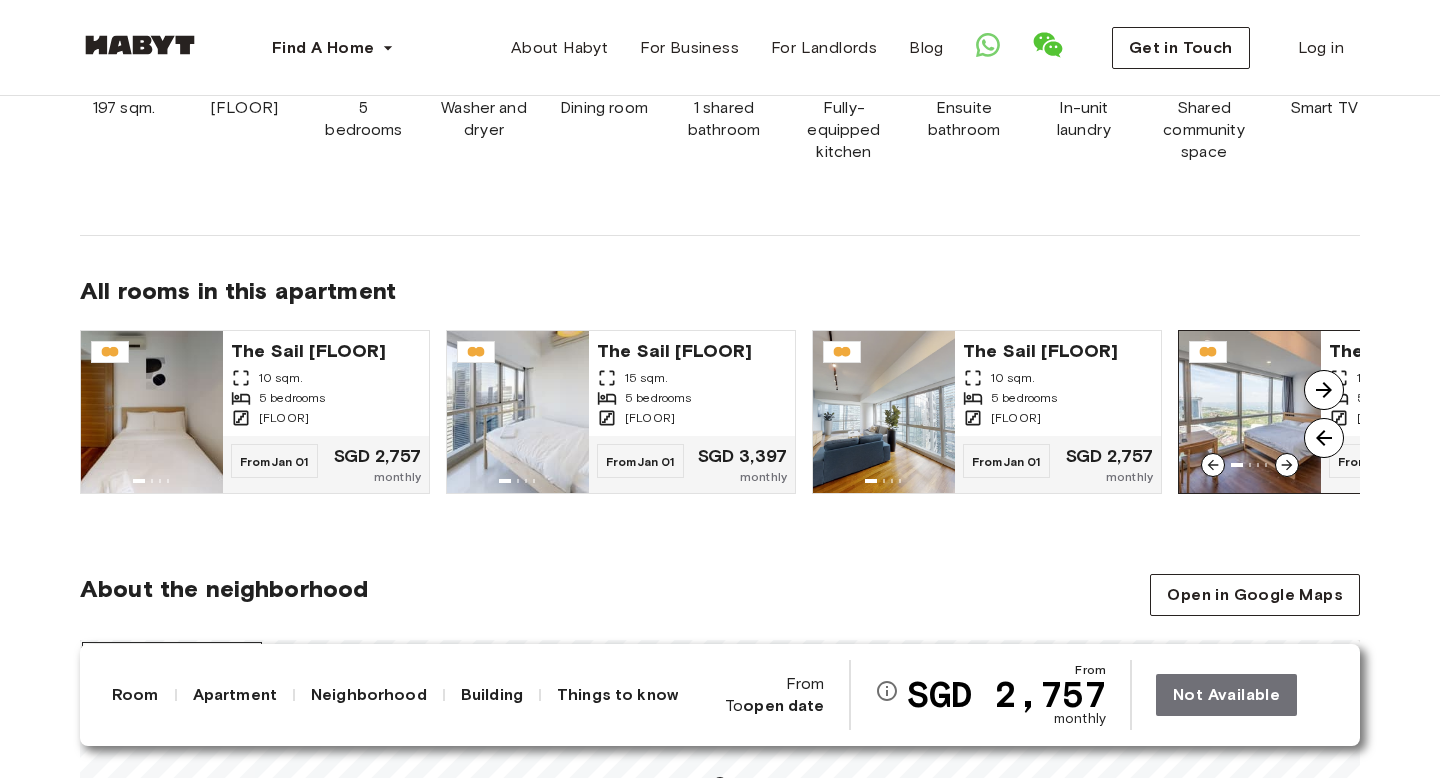 click at bounding box center [1250, 412] 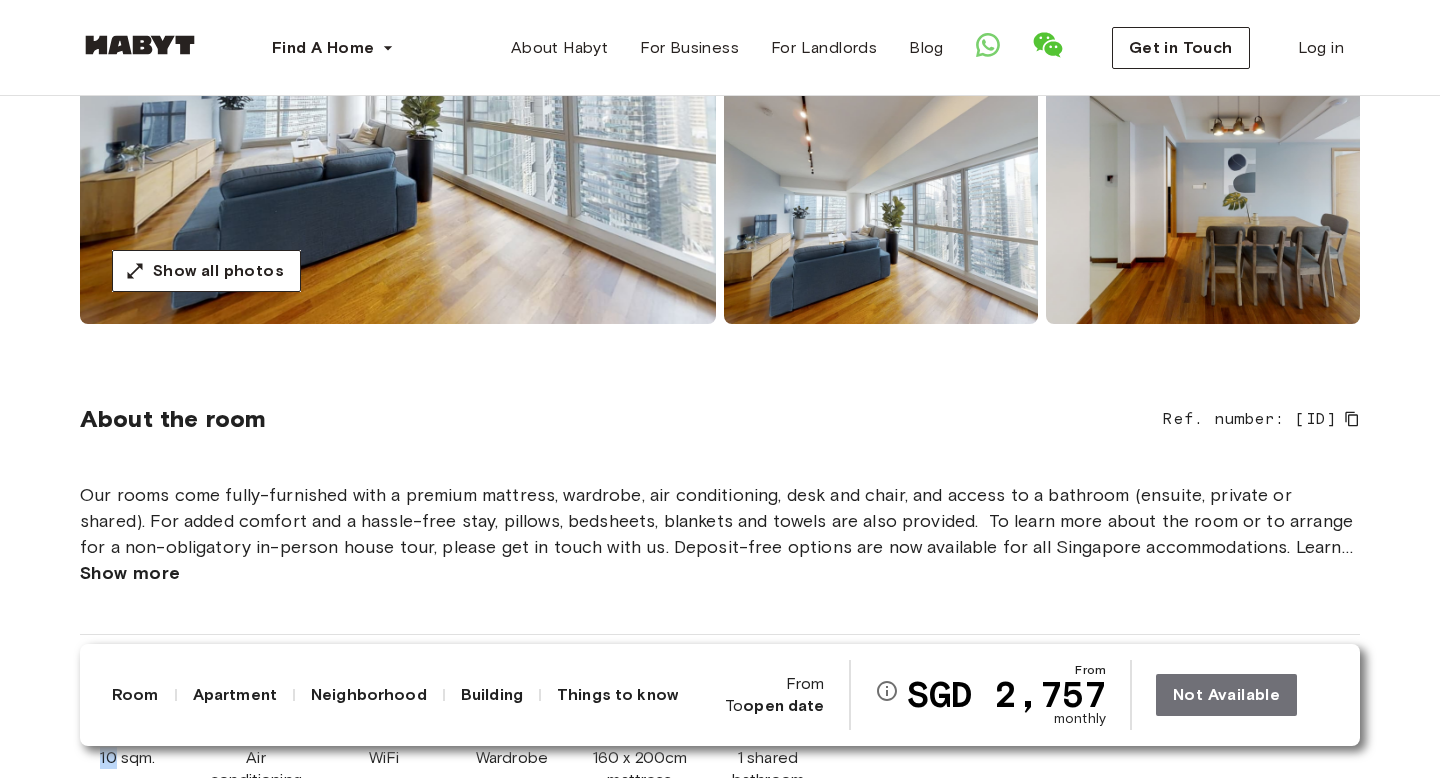 scroll, scrollTop: 903, scrollLeft: 0, axis: vertical 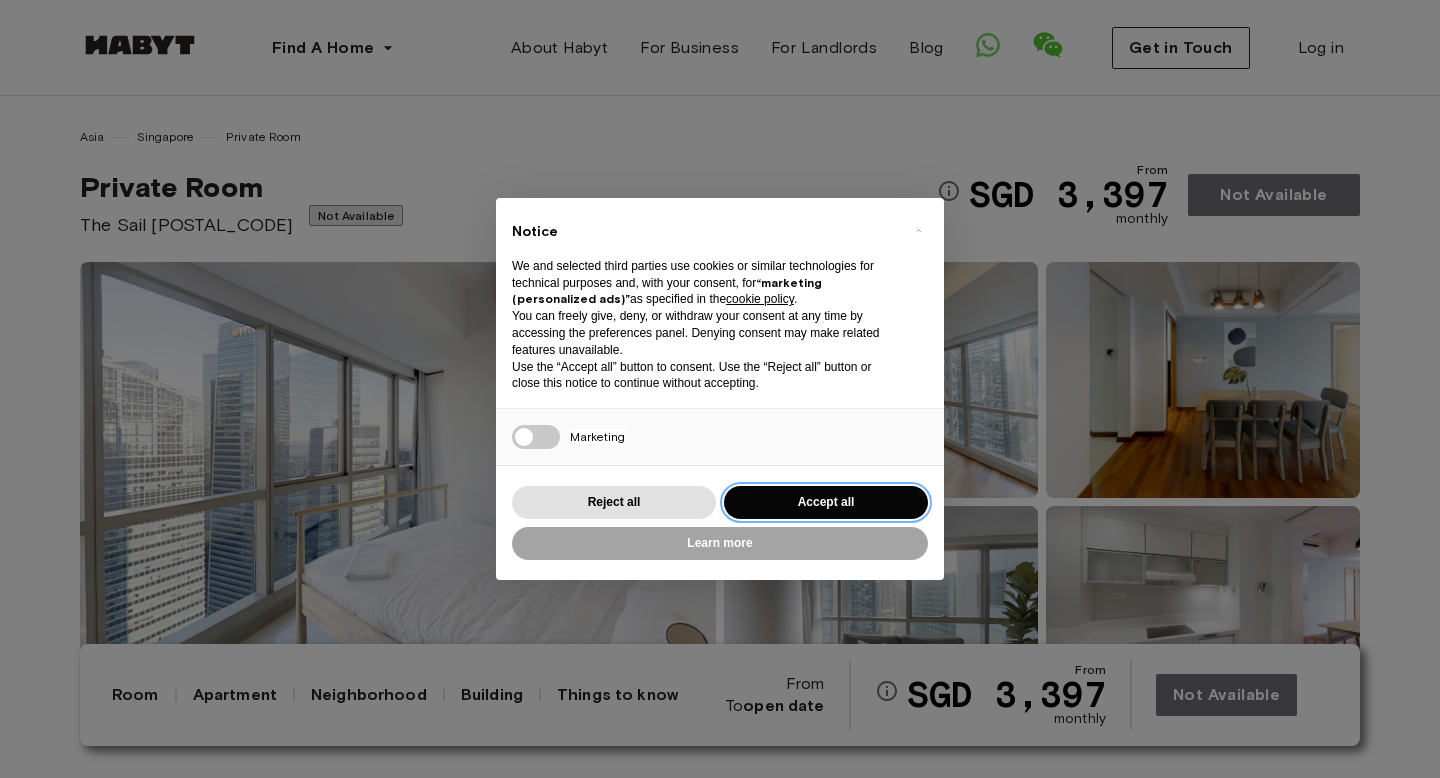 click on "Accept all" at bounding box center [826, 502] 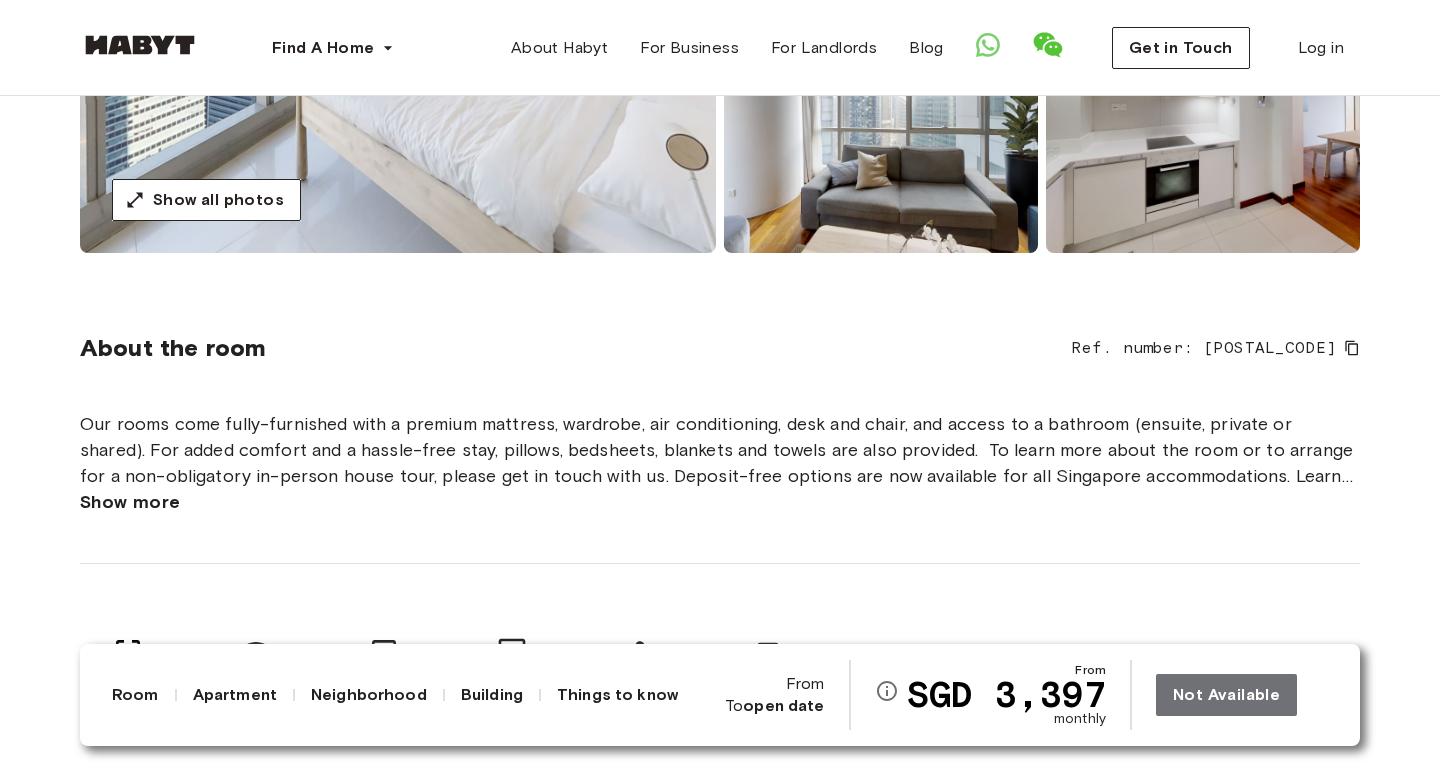 scroll, scrollTop: 632, scrollLeft: 0, axis: vertical 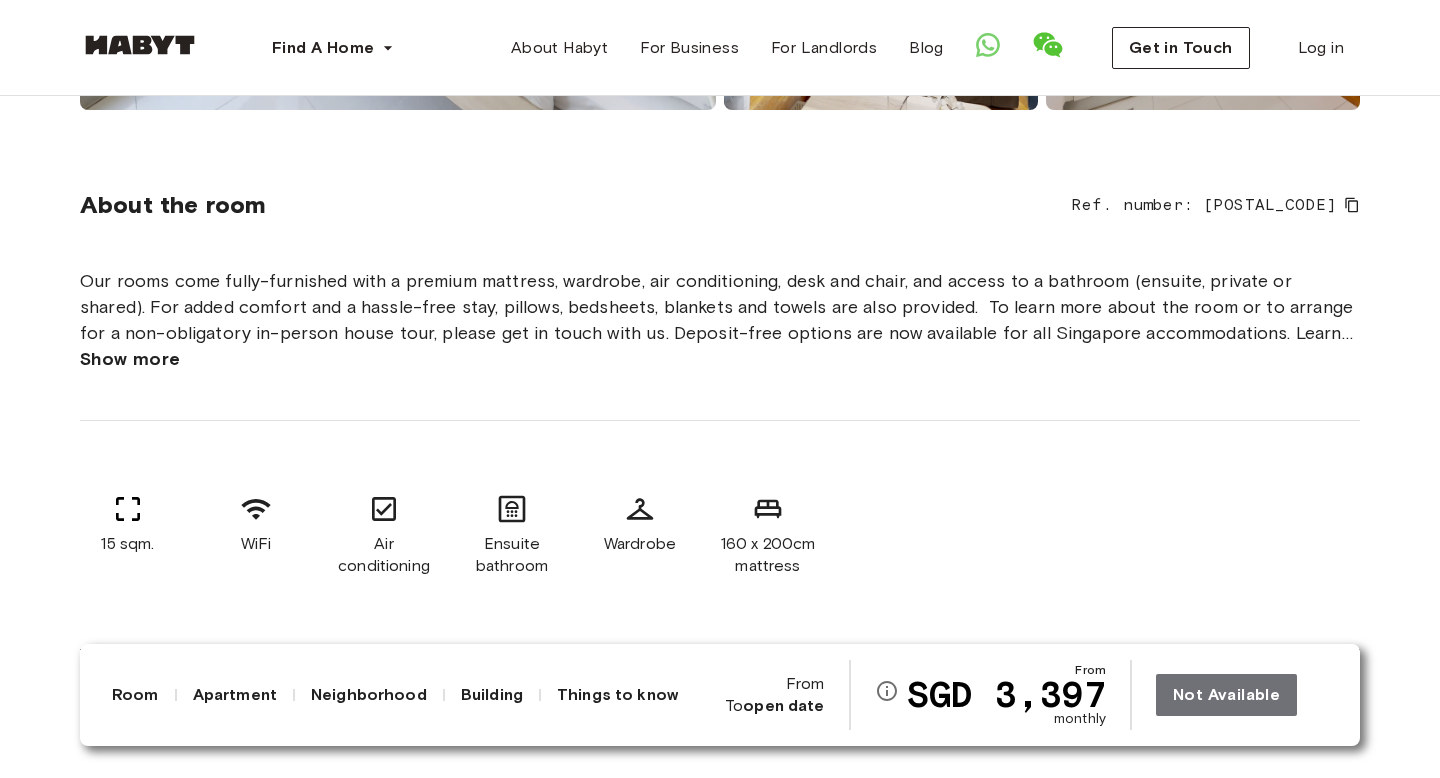 click on "15 sqm." at bounding box center (127, 544) 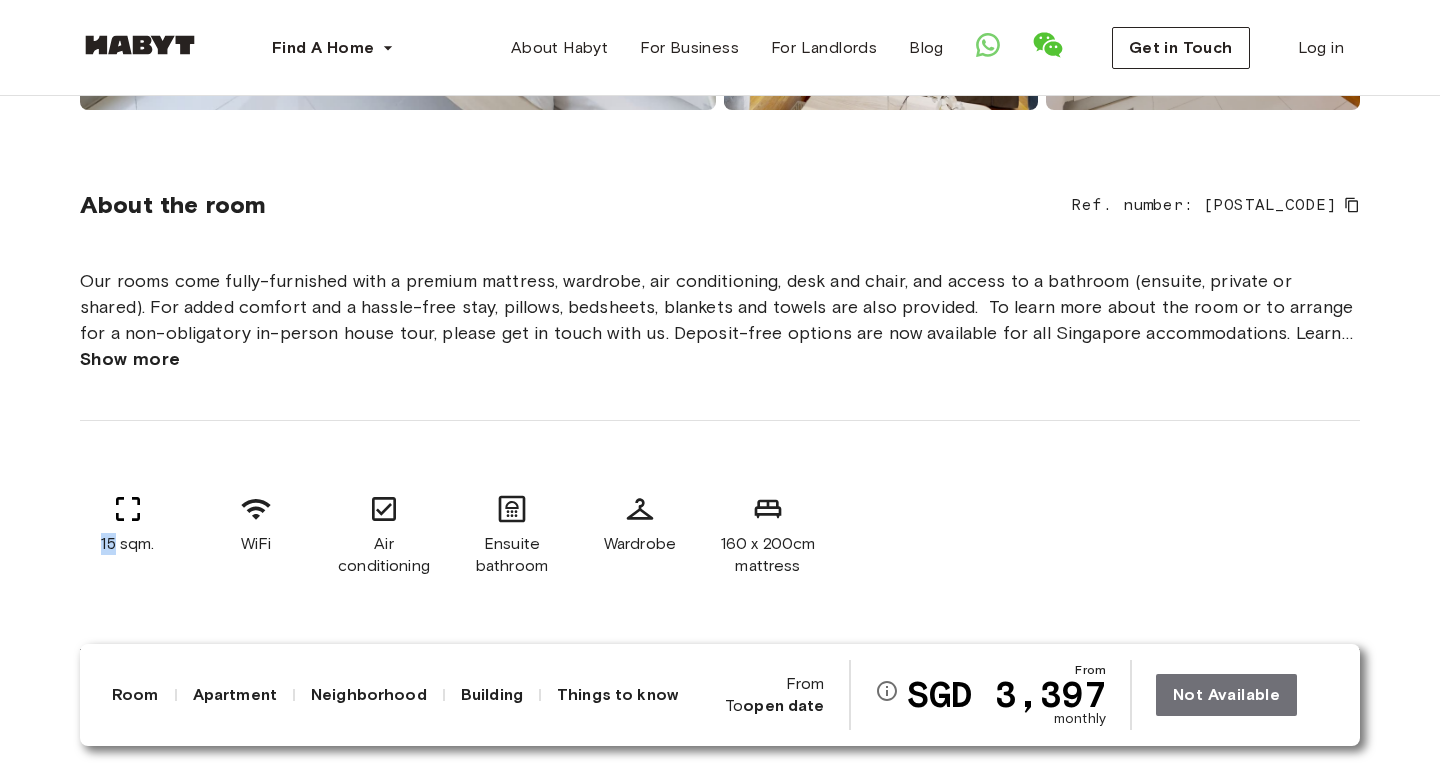 click on "15 sqm." at bounding box center [127, 544] 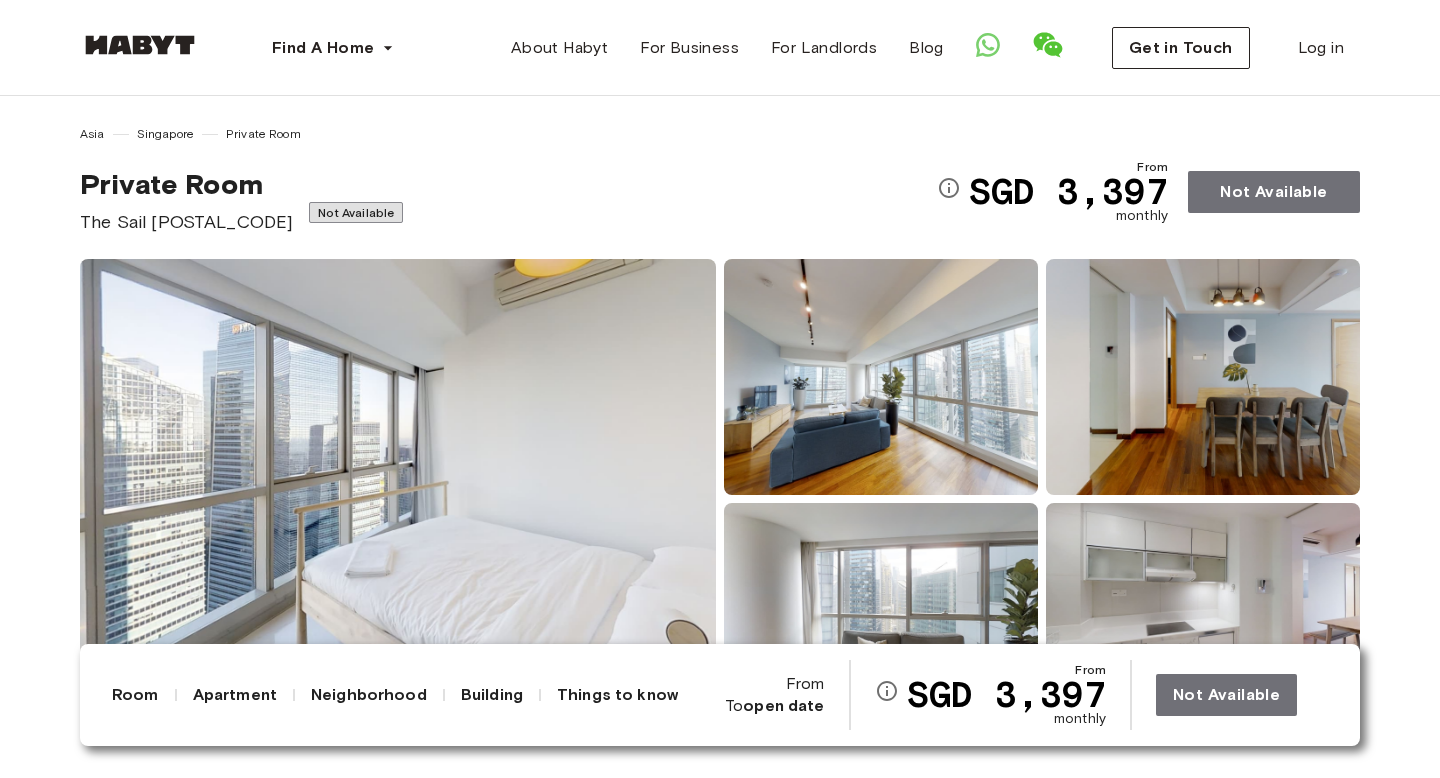scroll, scrollTop: 4, scrollLeft: 0, axis: vertical 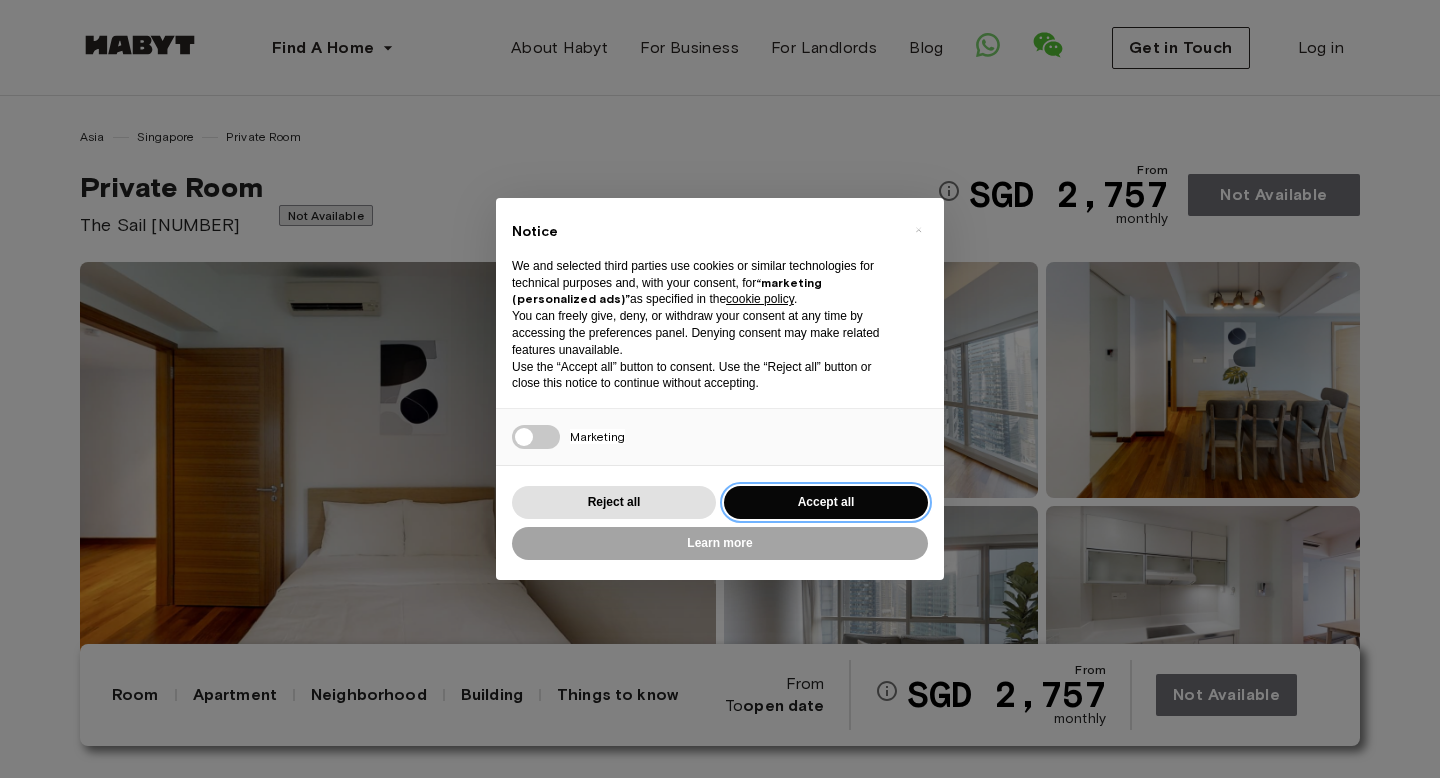 click on "Accept all" at bounding box center [826, 502] 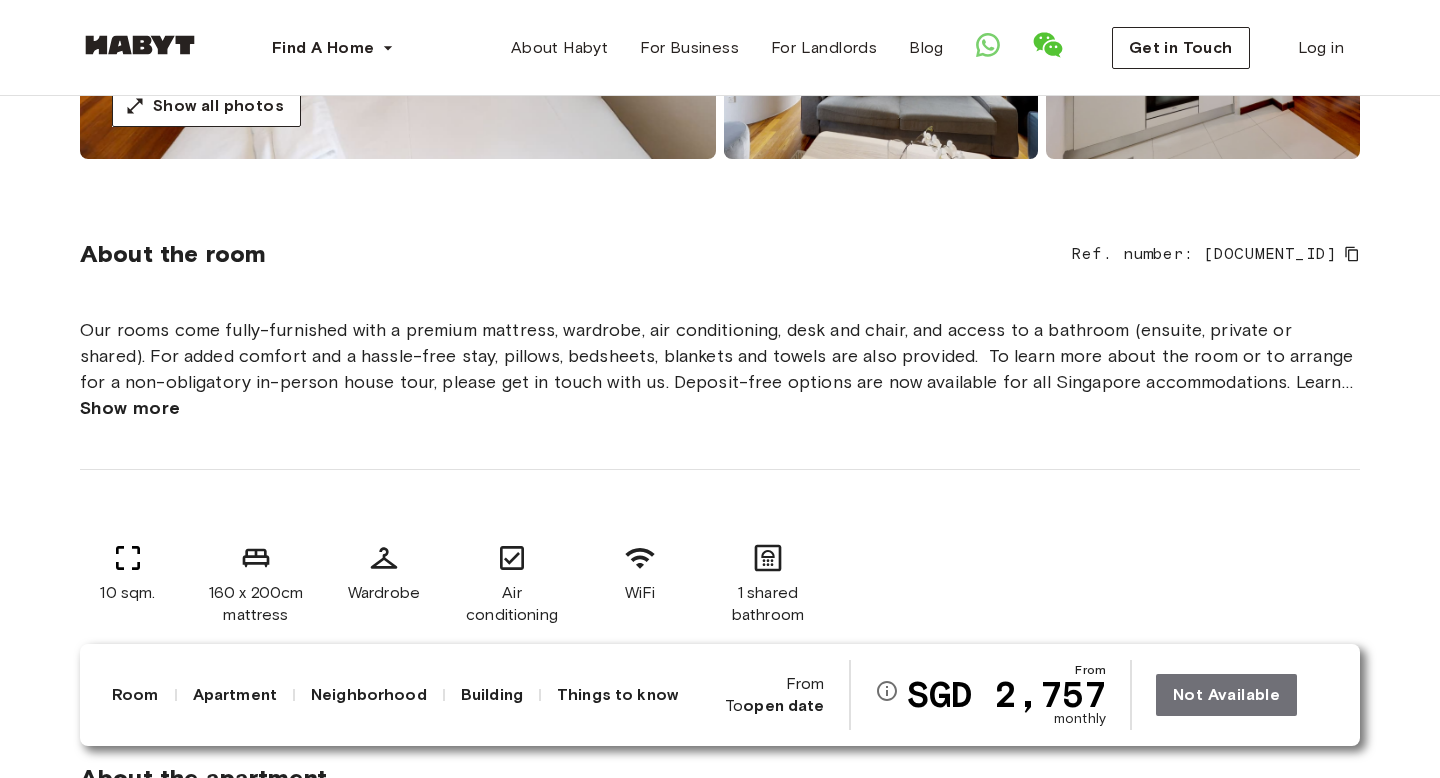 scroll, scrollTop: 948, scrollLeft: 0, axis: vertical 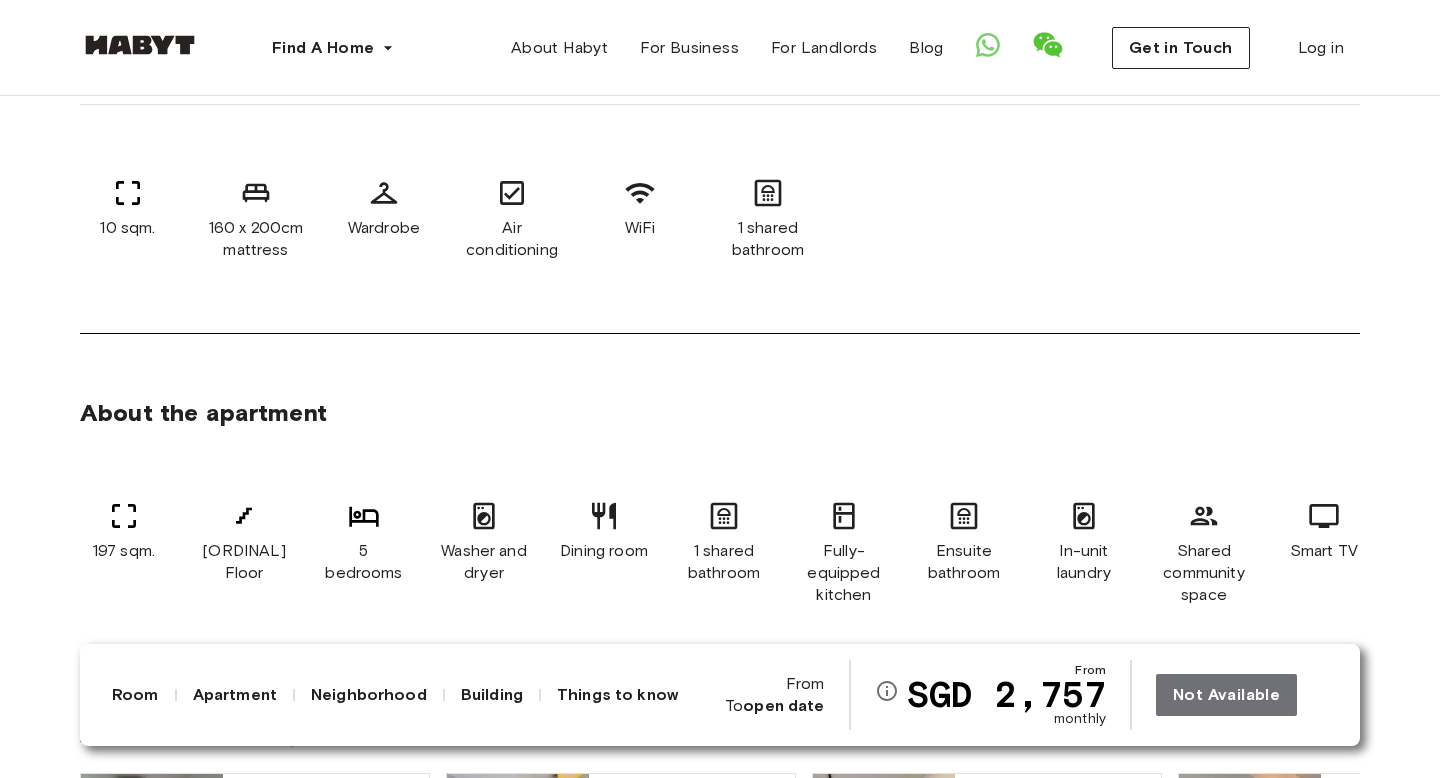 click on "10 sqm." at bounding box center [127, 228] 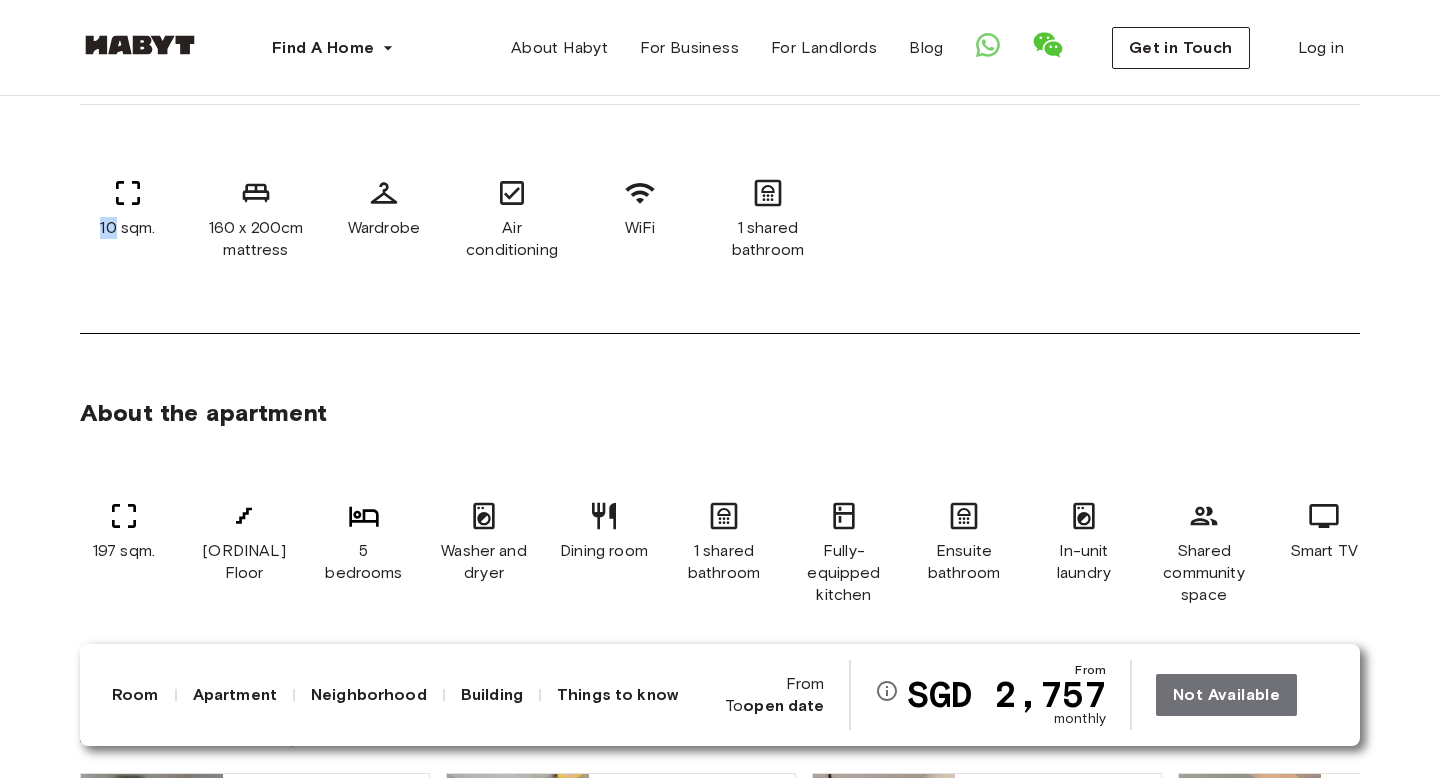 click on "10 sqm." at bounding box center [127, 228] 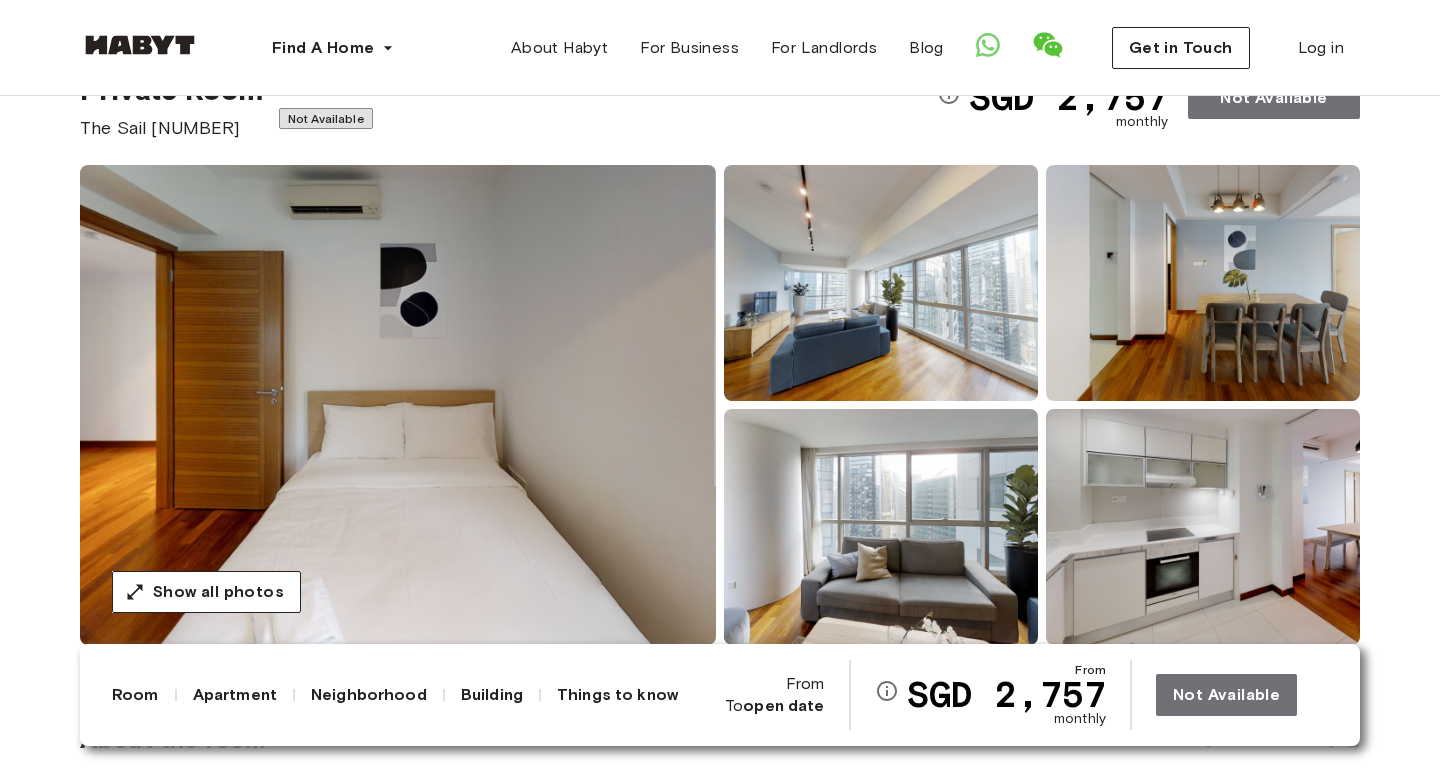 scroll, scrollTop: 0, scrollLeft: 0, axis: both 